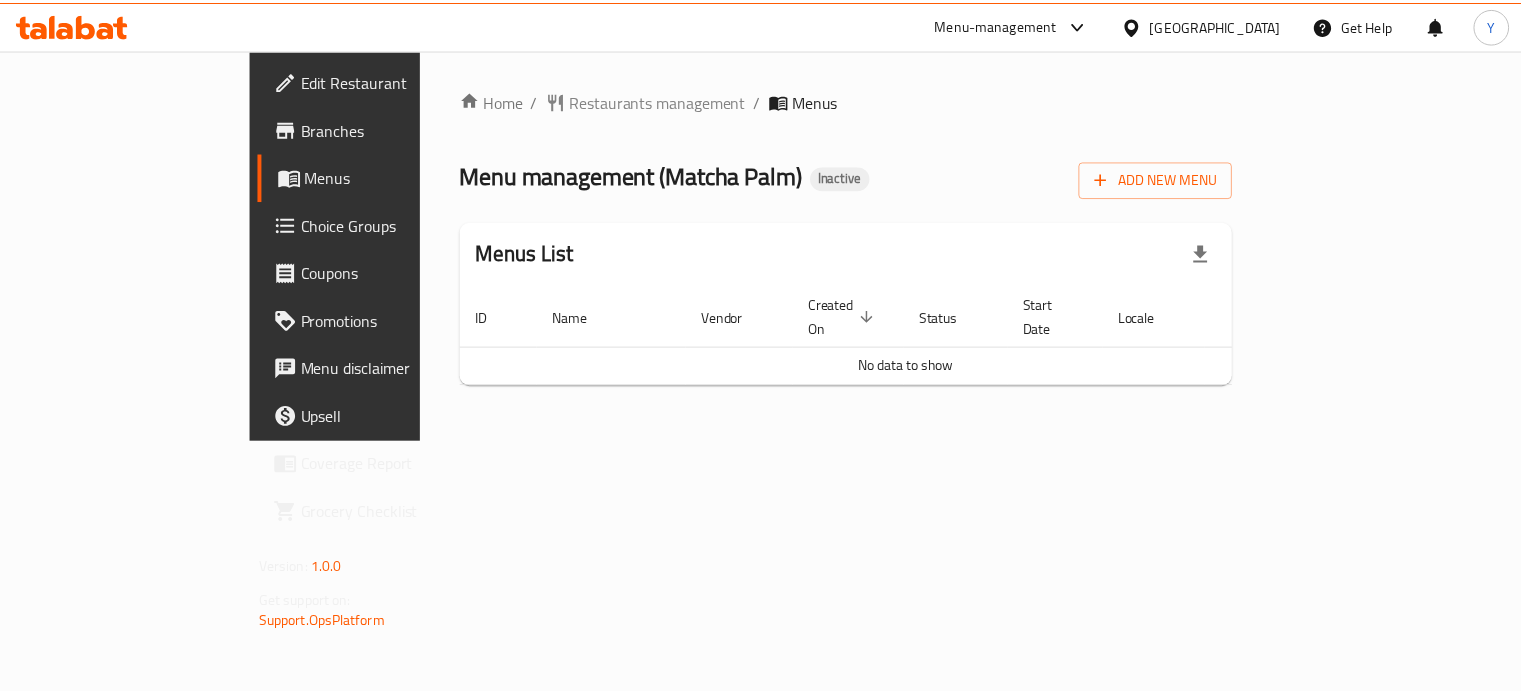 scroll, scrollTop: 0, scrollLeft: 0, axis: both 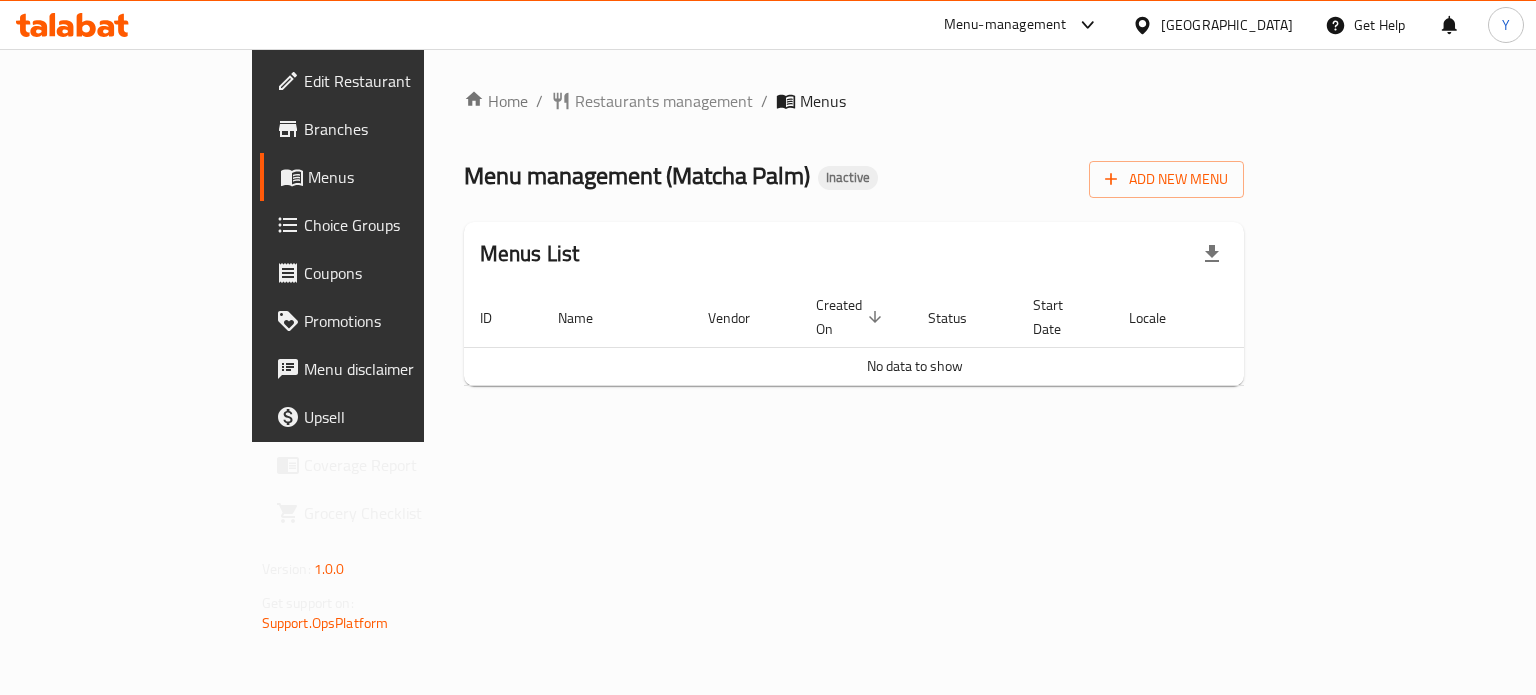 click at bounding box center (1146, 25) 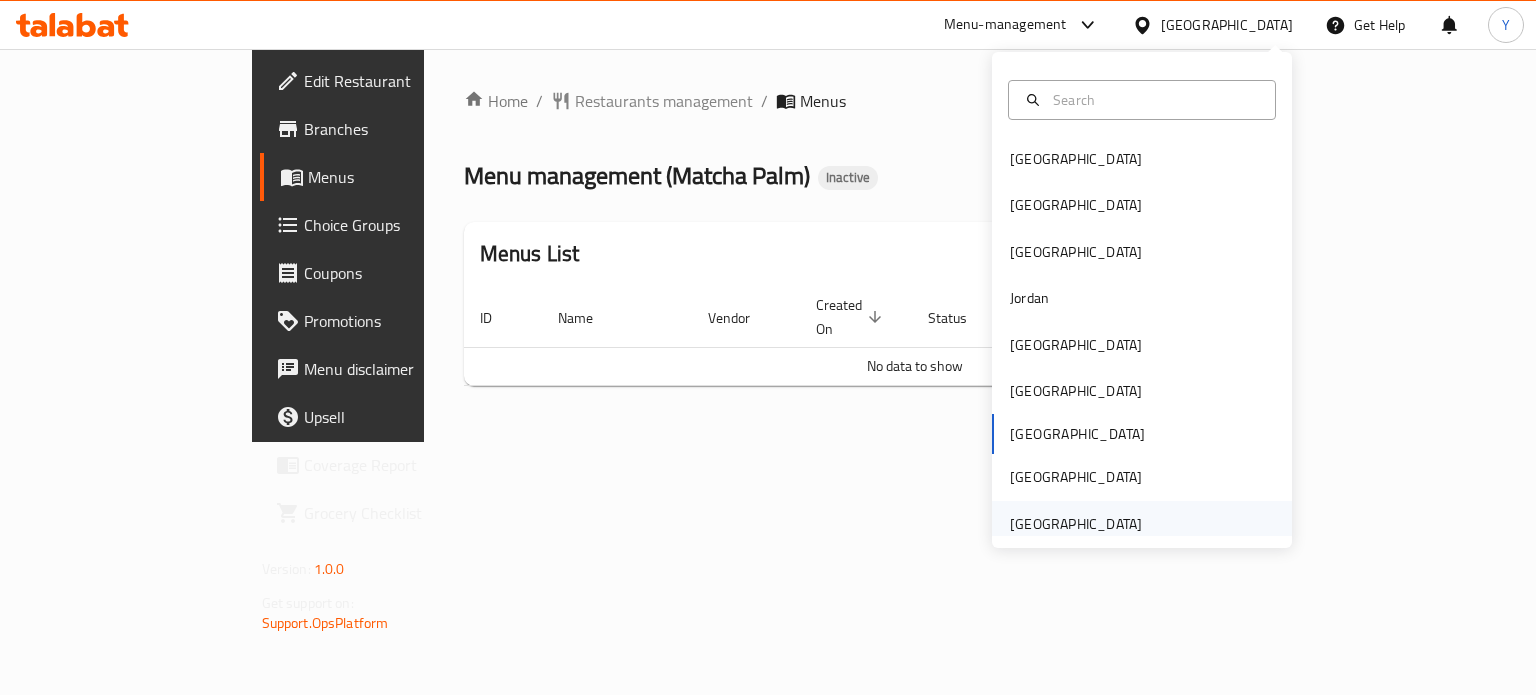 click on "United Arab Emirates" at bounding box center (1076, 524) 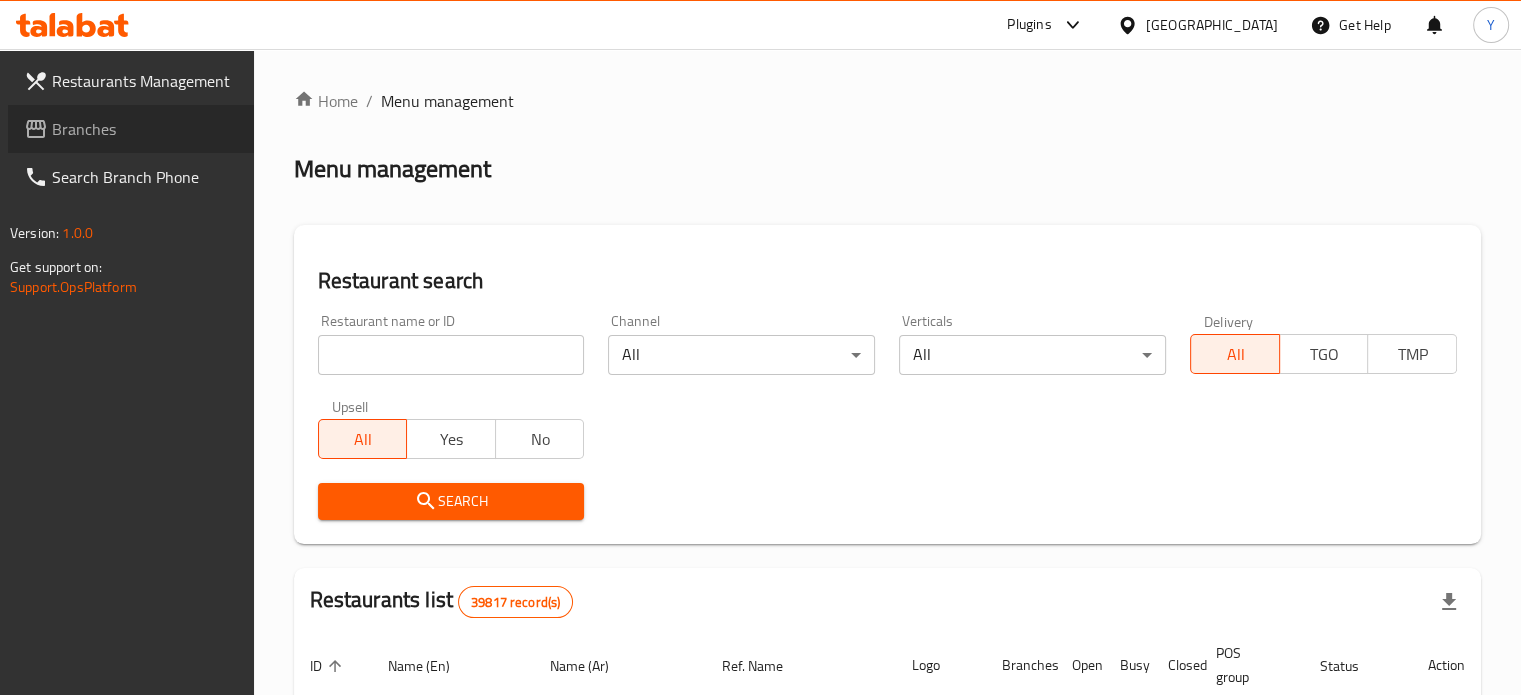 click on "Branches" at bounding box center [145, 129] 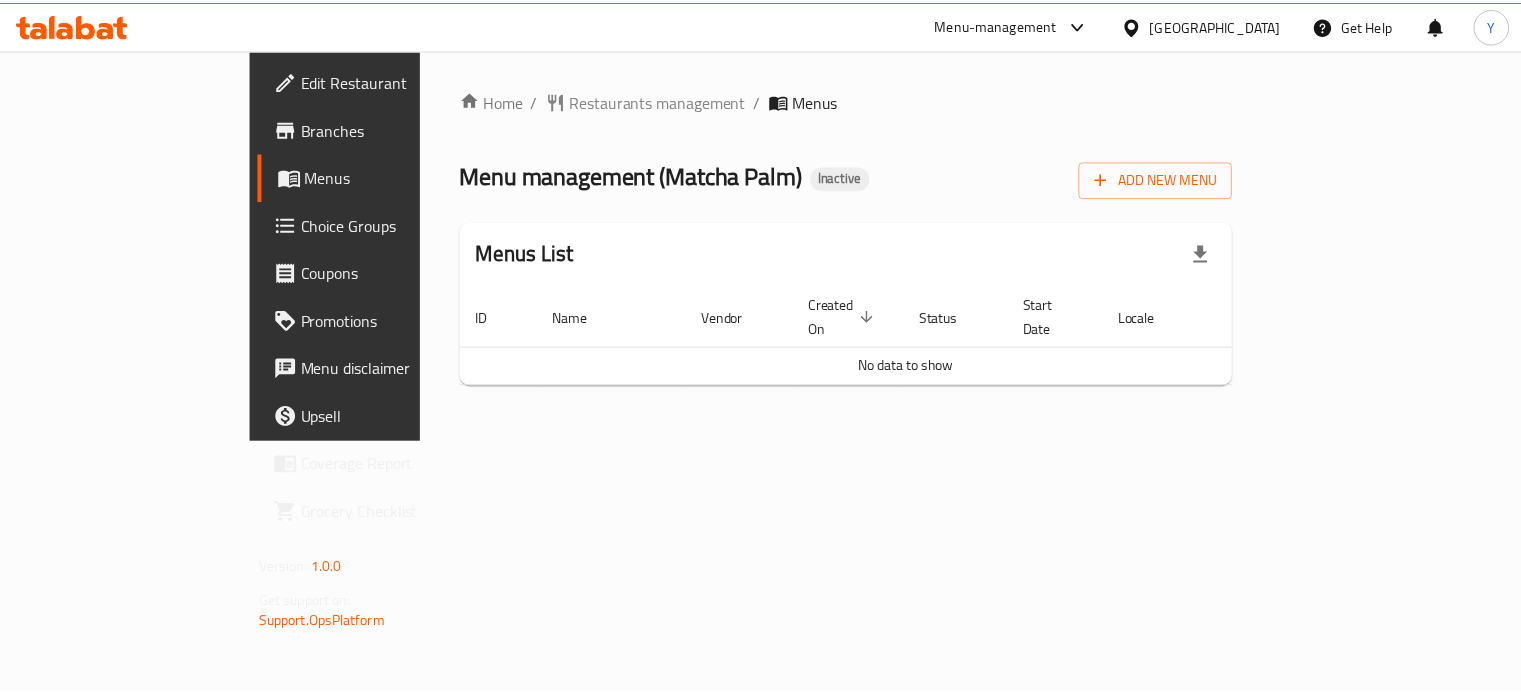 scroll, scrollTop: 0, scrollLeft: 0, axis: both 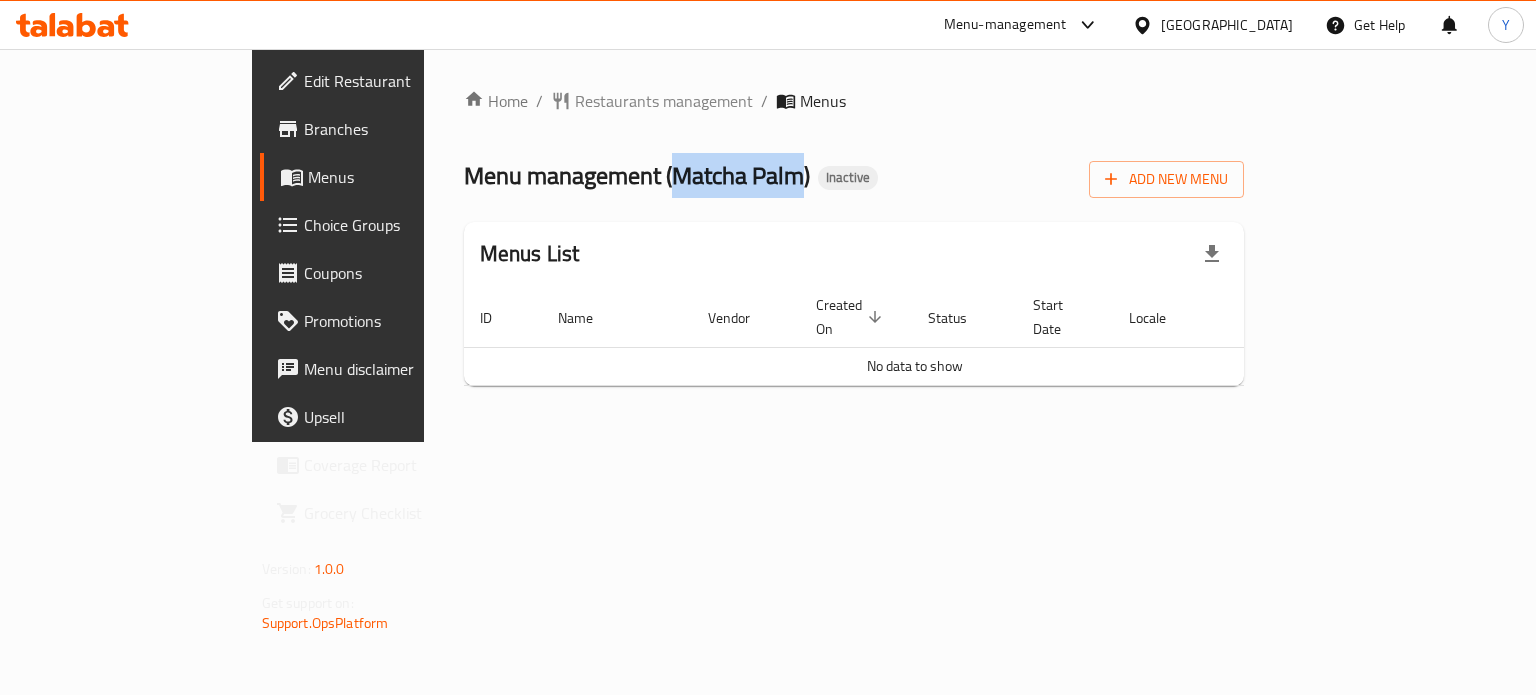drag, startPoint x: 508, startPoint y: 167, endPoint x: 630, endPoint y: 175, distance: 122.26202 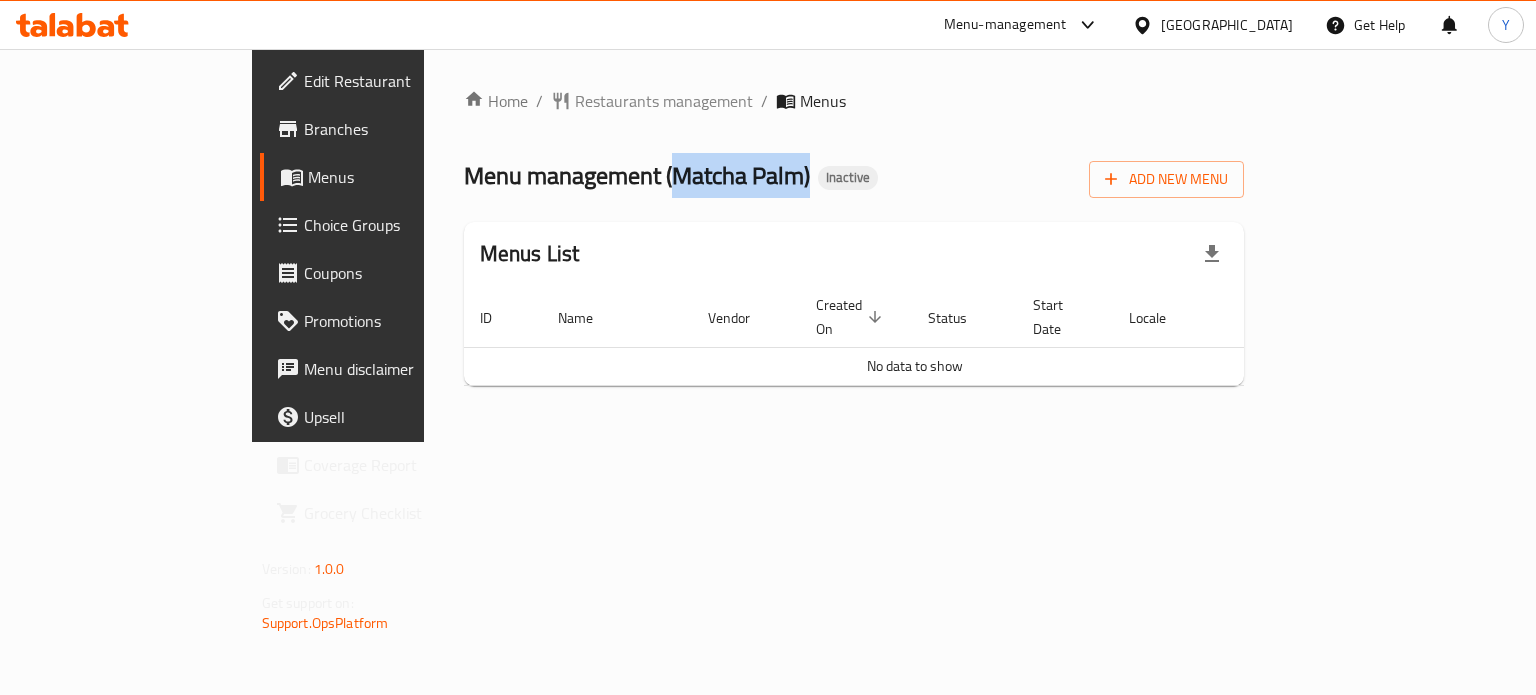 copy on "Matcha Palm )" 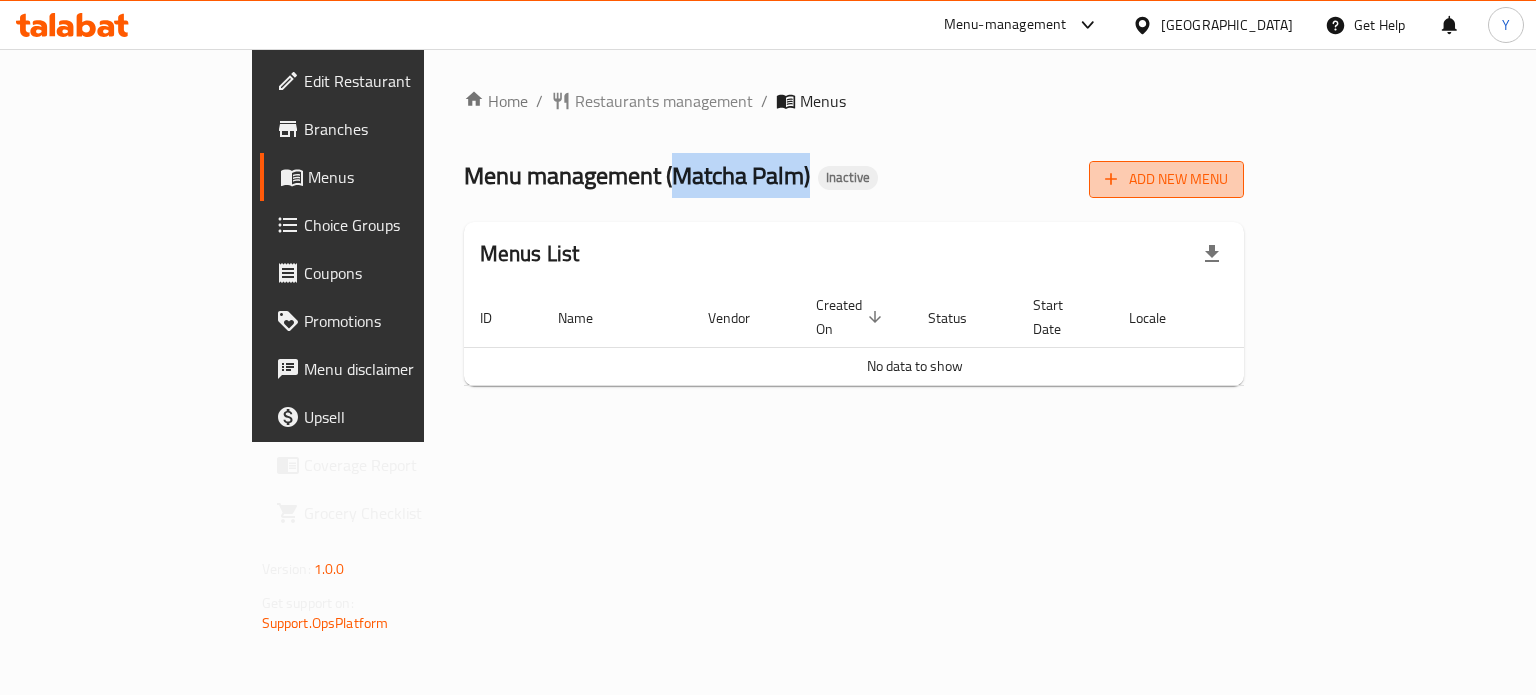 click on "Add New Menu" at bounding box center (1166, 179) 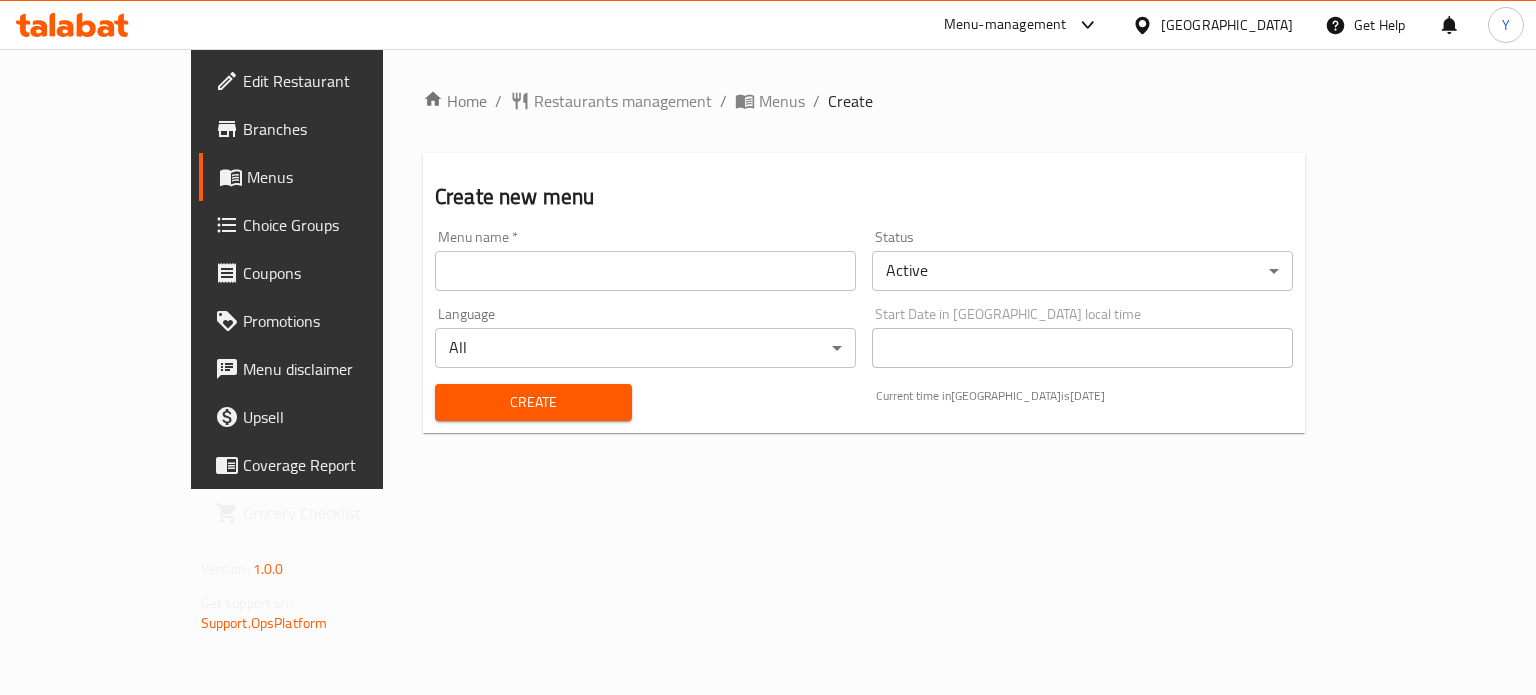 click at bounding box center (645, 271) 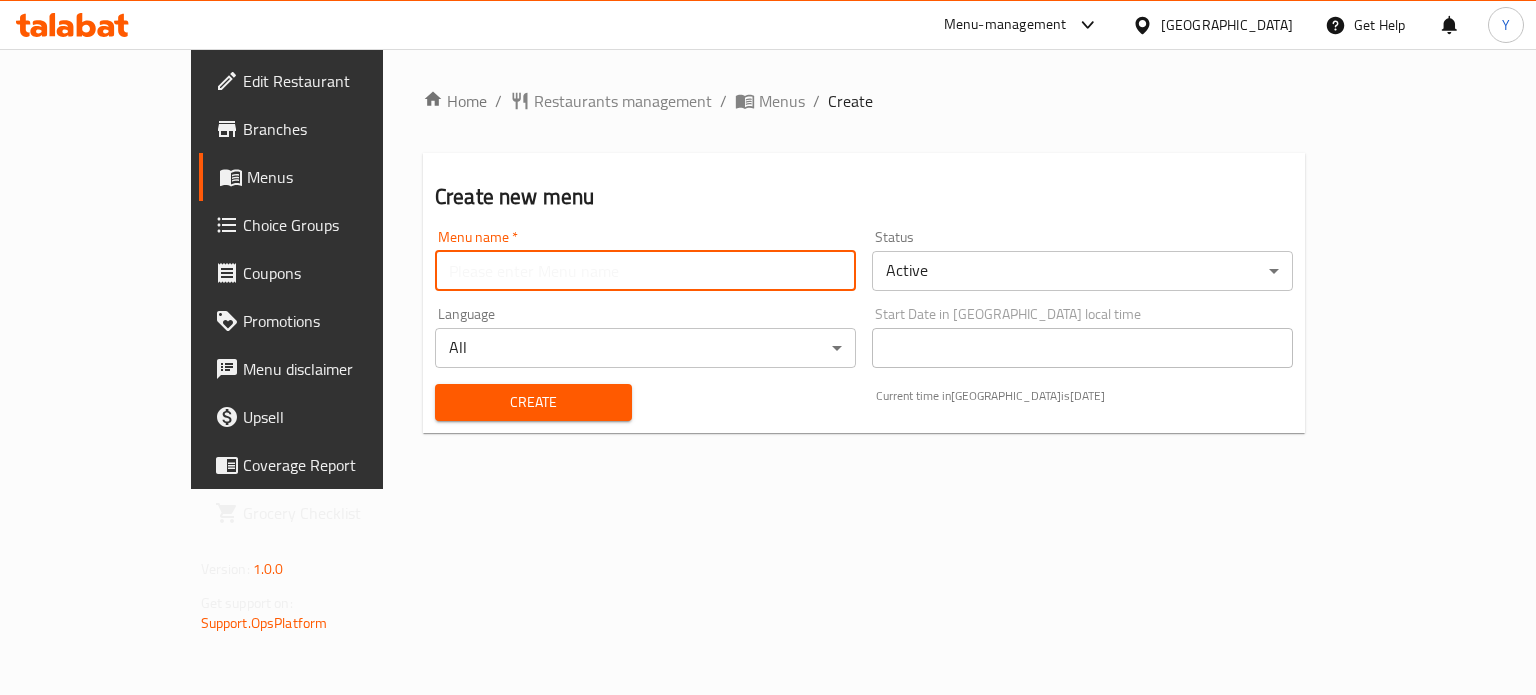 paste on "Matcha Palm)" 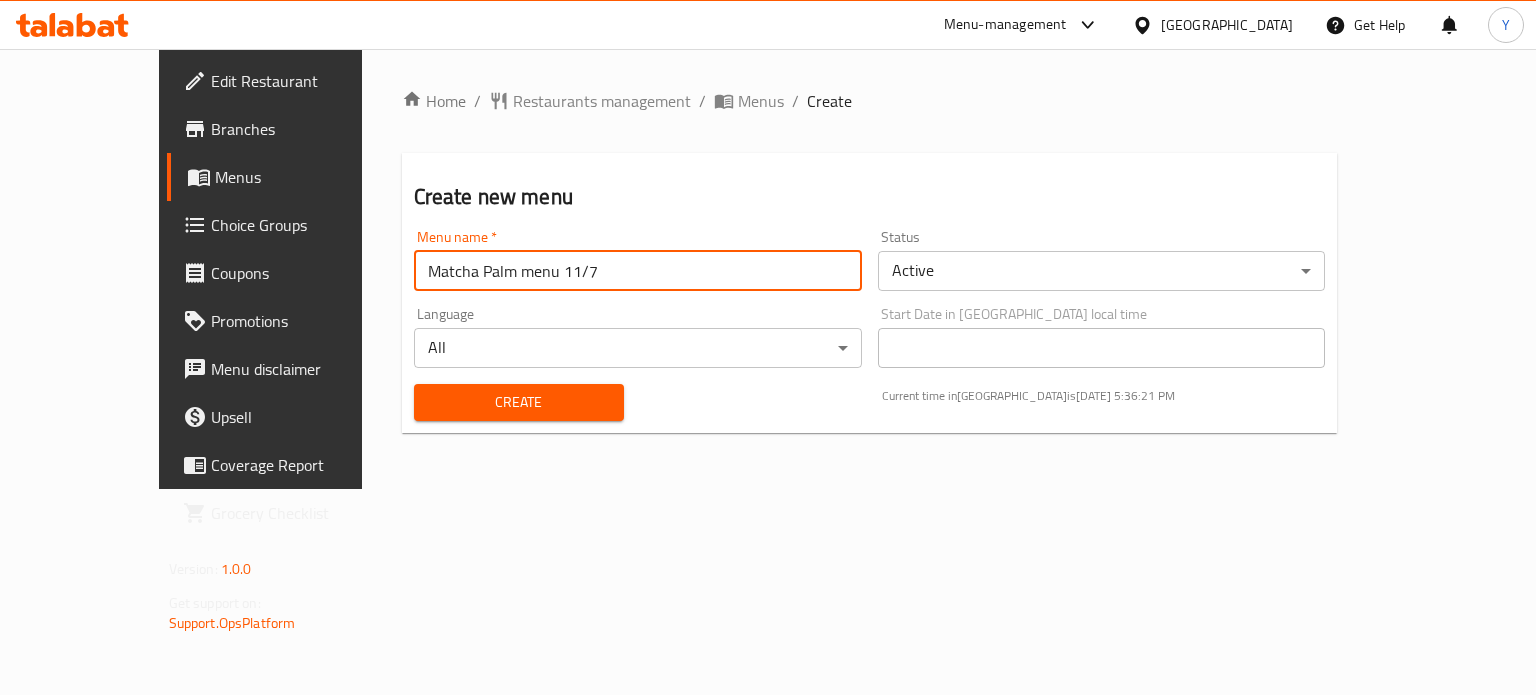 type on "Matcha Palm menu 11/7" 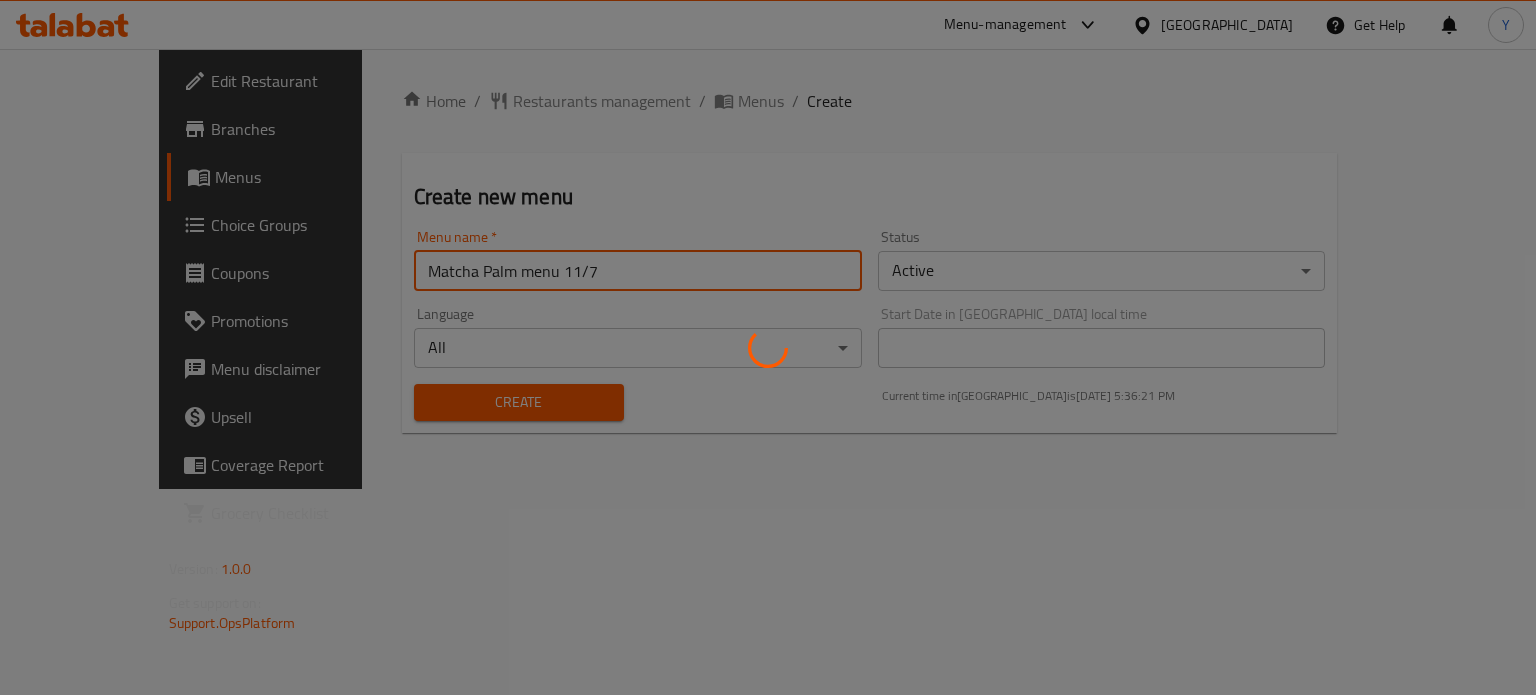 type 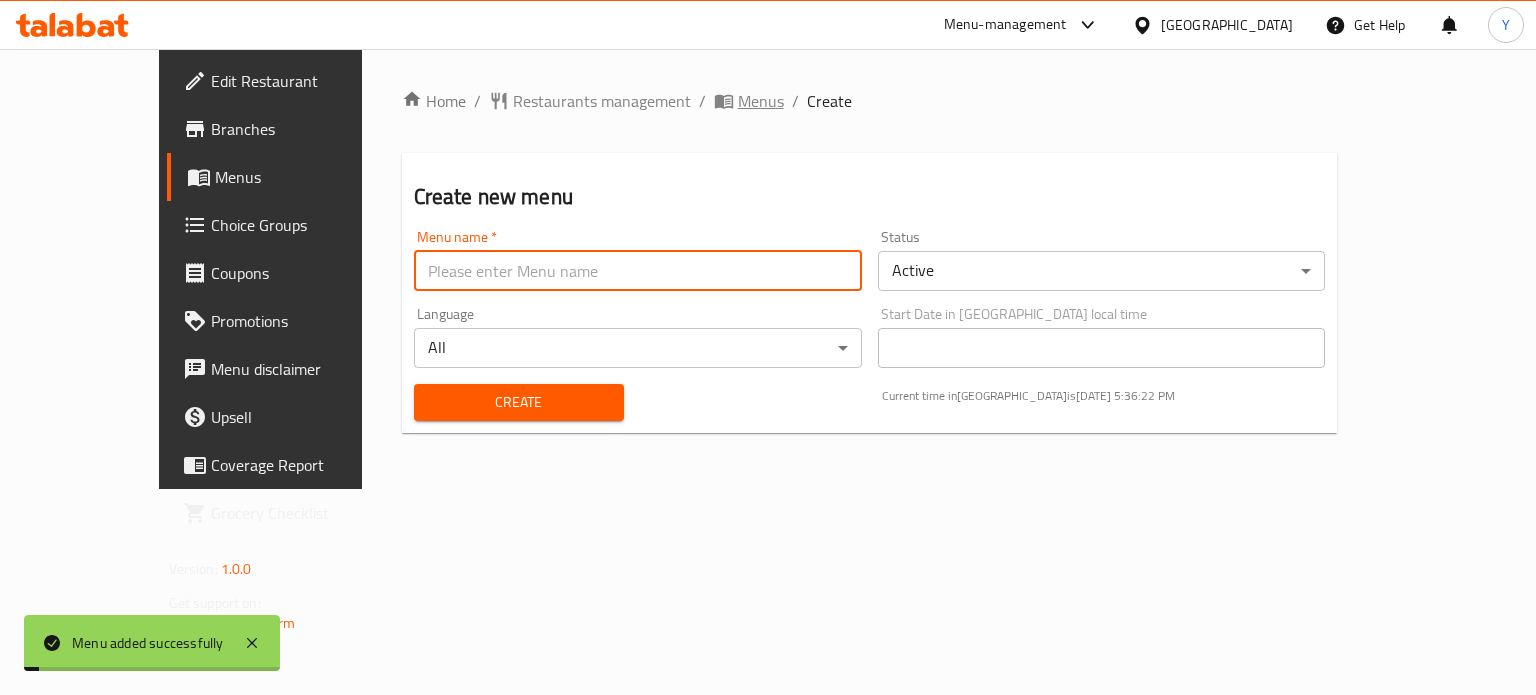click on "Menus" at bounding box center (761, 101) 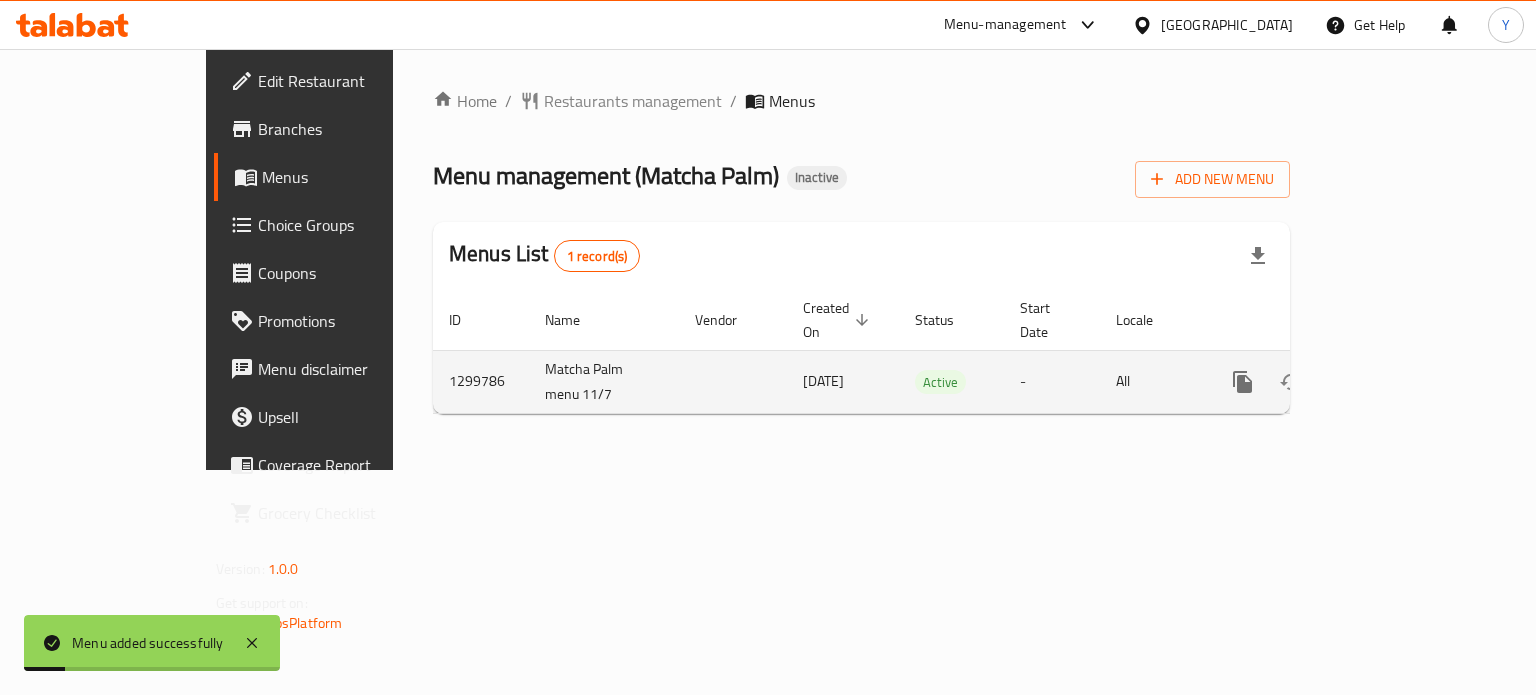 click 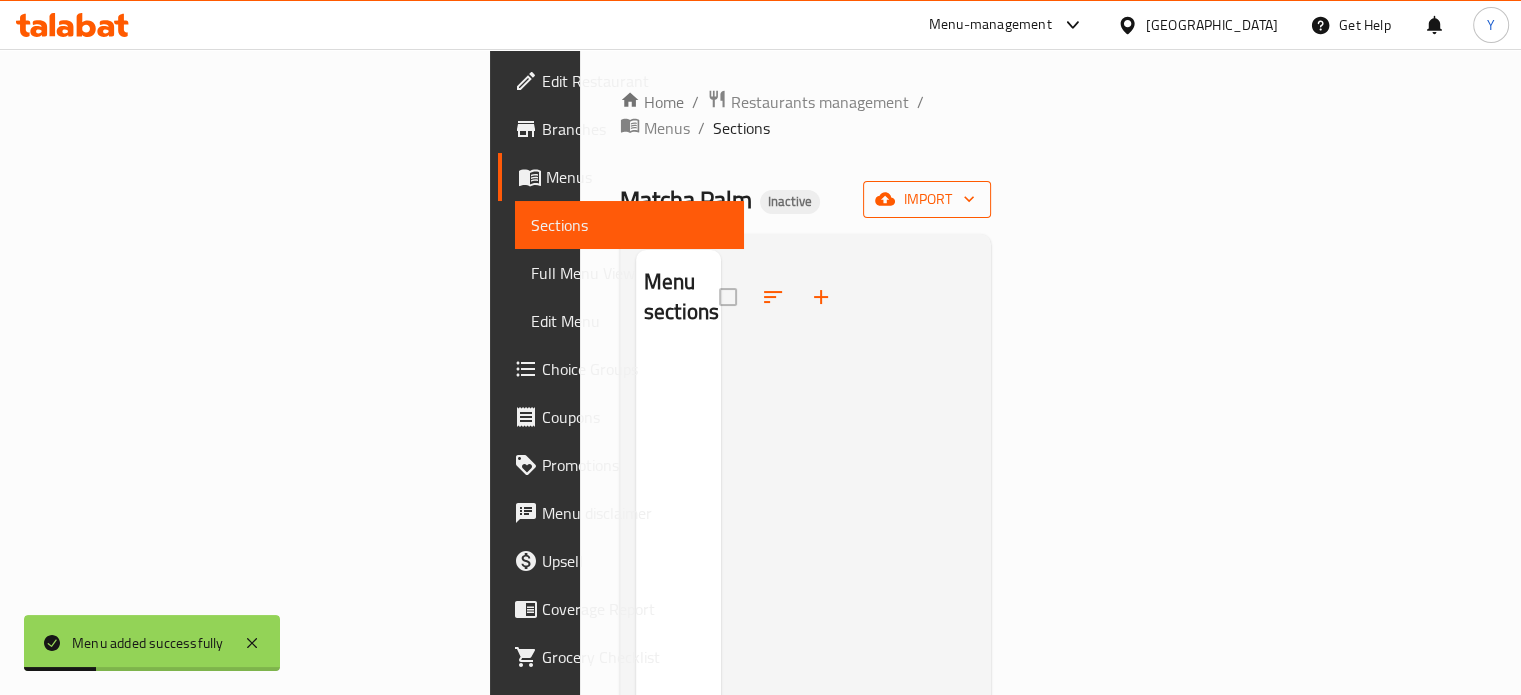click on "import" at bounding box center (927, 199) 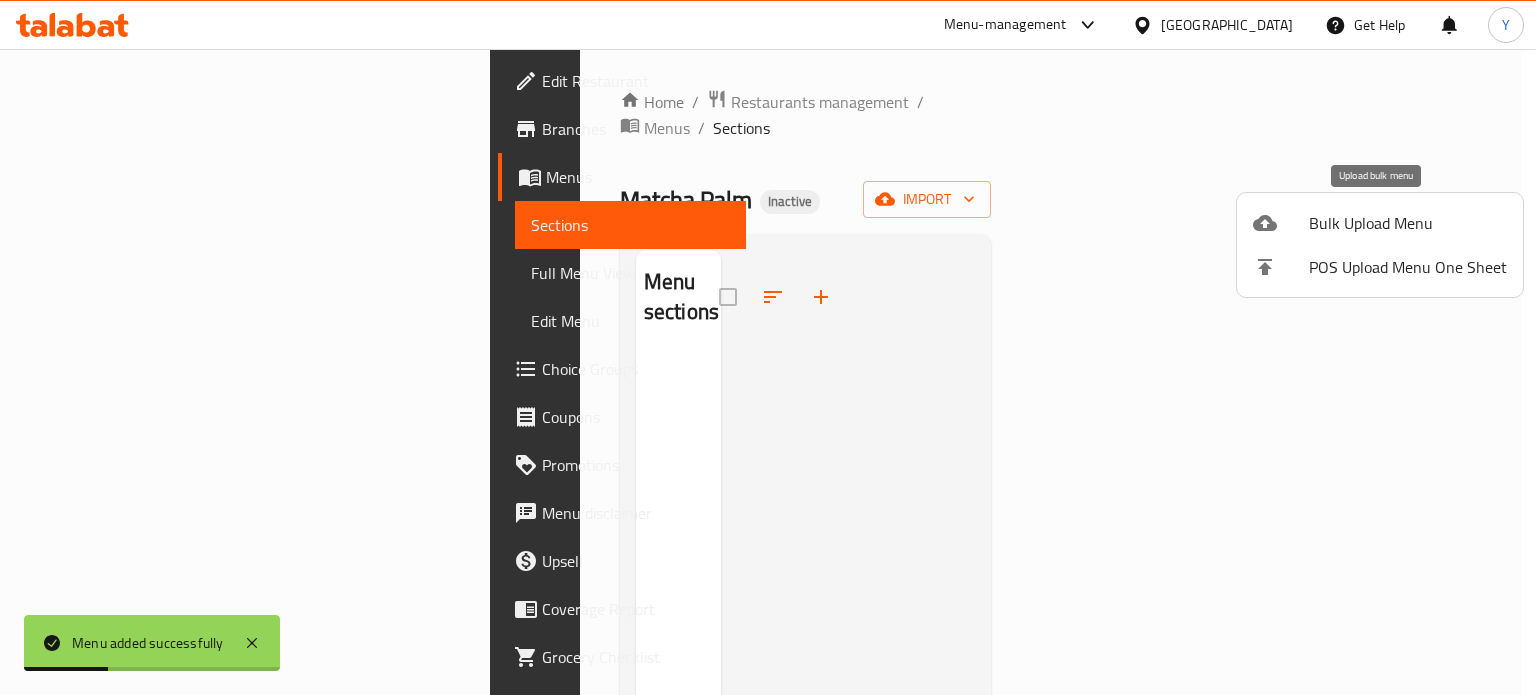 click on "Bulk Upload Menu" at bounding box center (1408, 223) 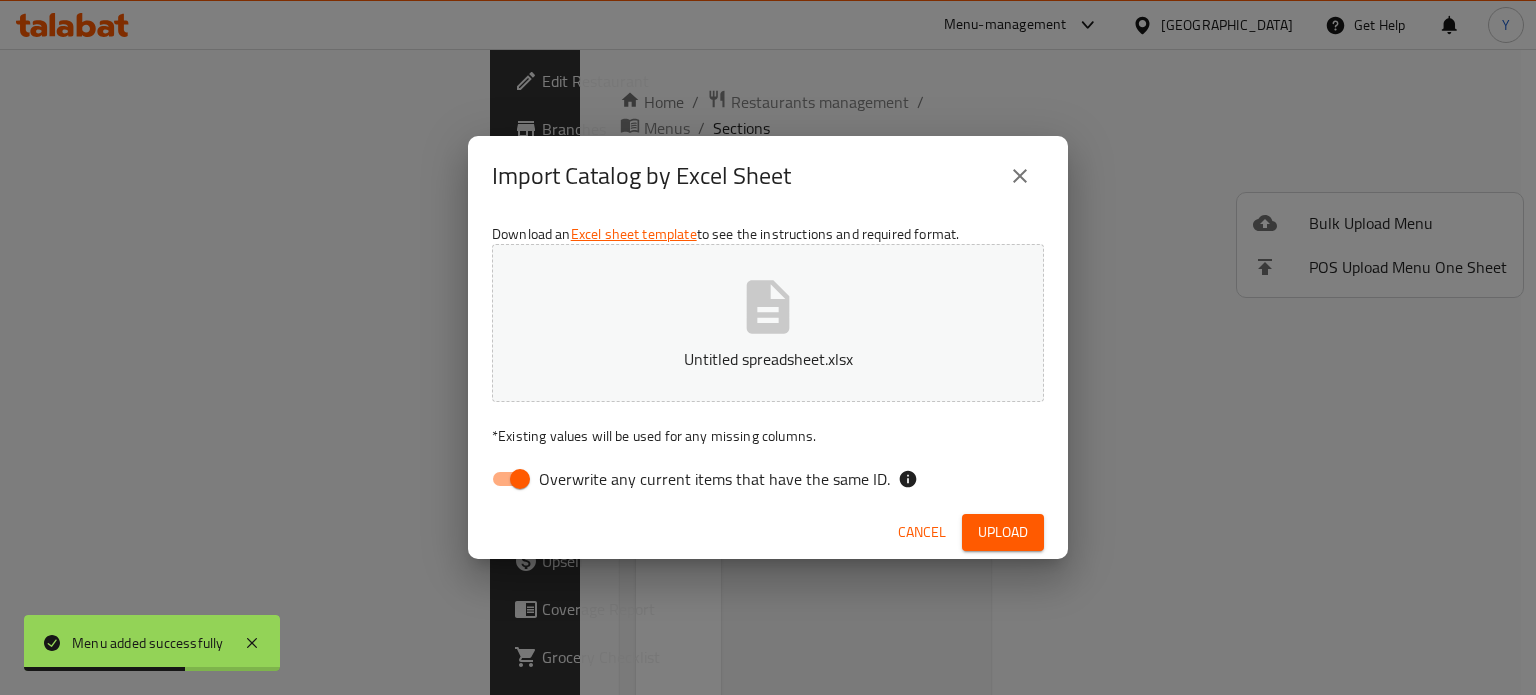 drag, startPoint x: 520, startPoint y: 467, endPoint x: 572, endPoint y: 474, distance: 52.46904 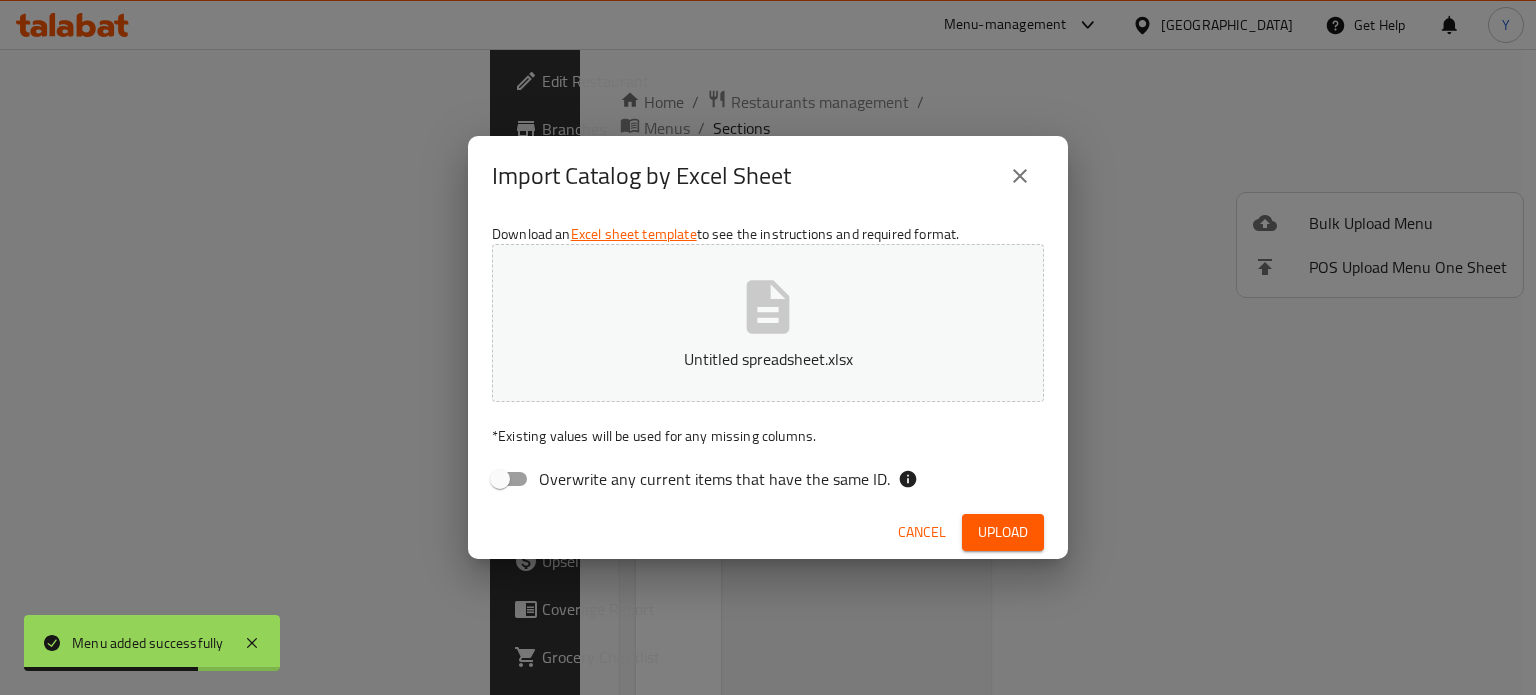 click on "Upload" at bounding box center [1003, 532] 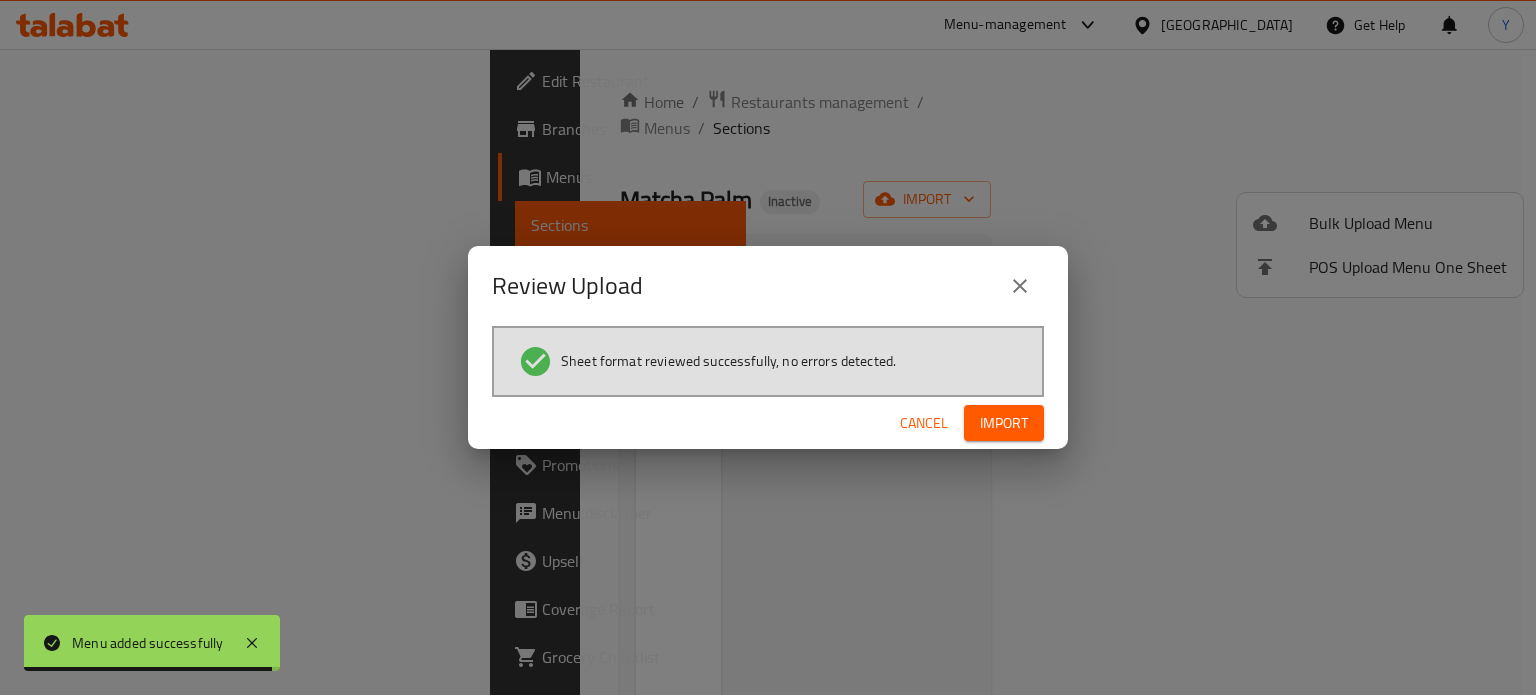 click on "Import" at bounding box center (1004, 423) 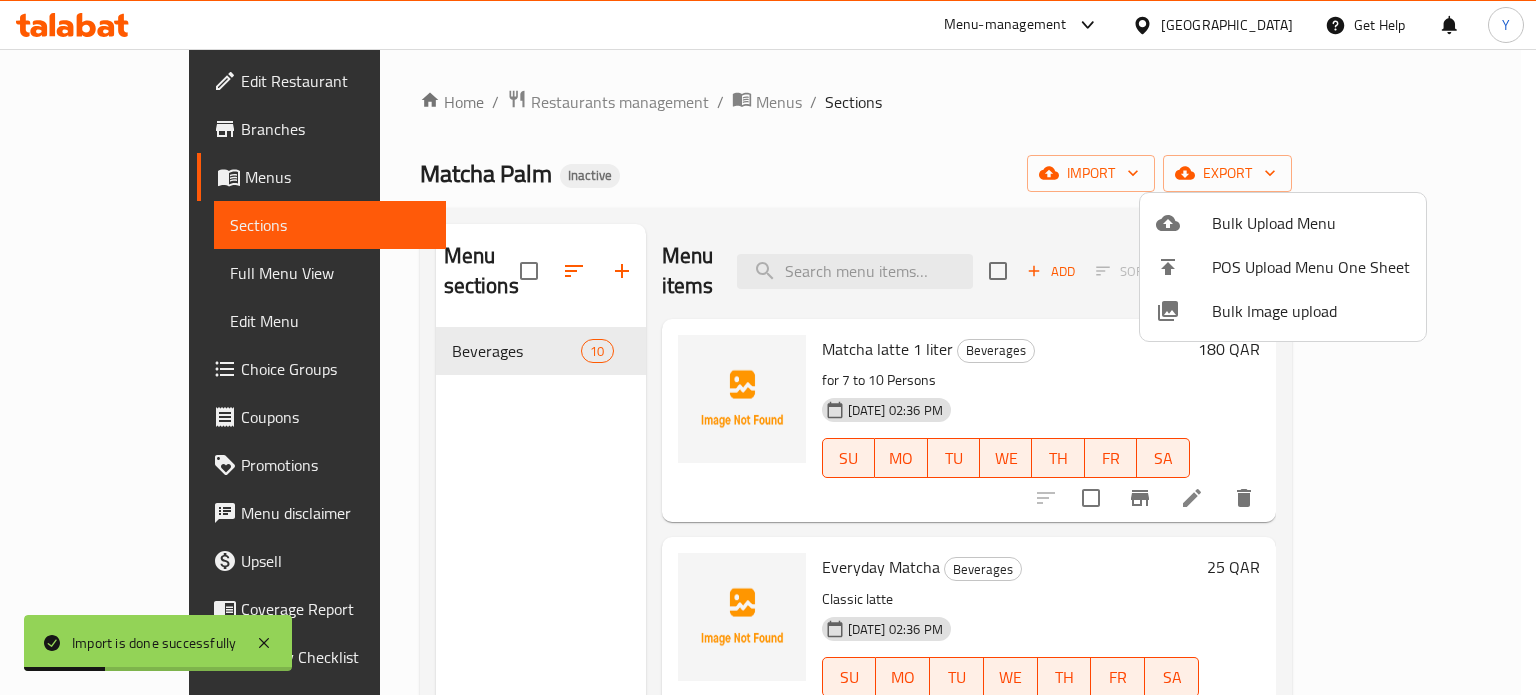 click at bounding box center (768, 347) 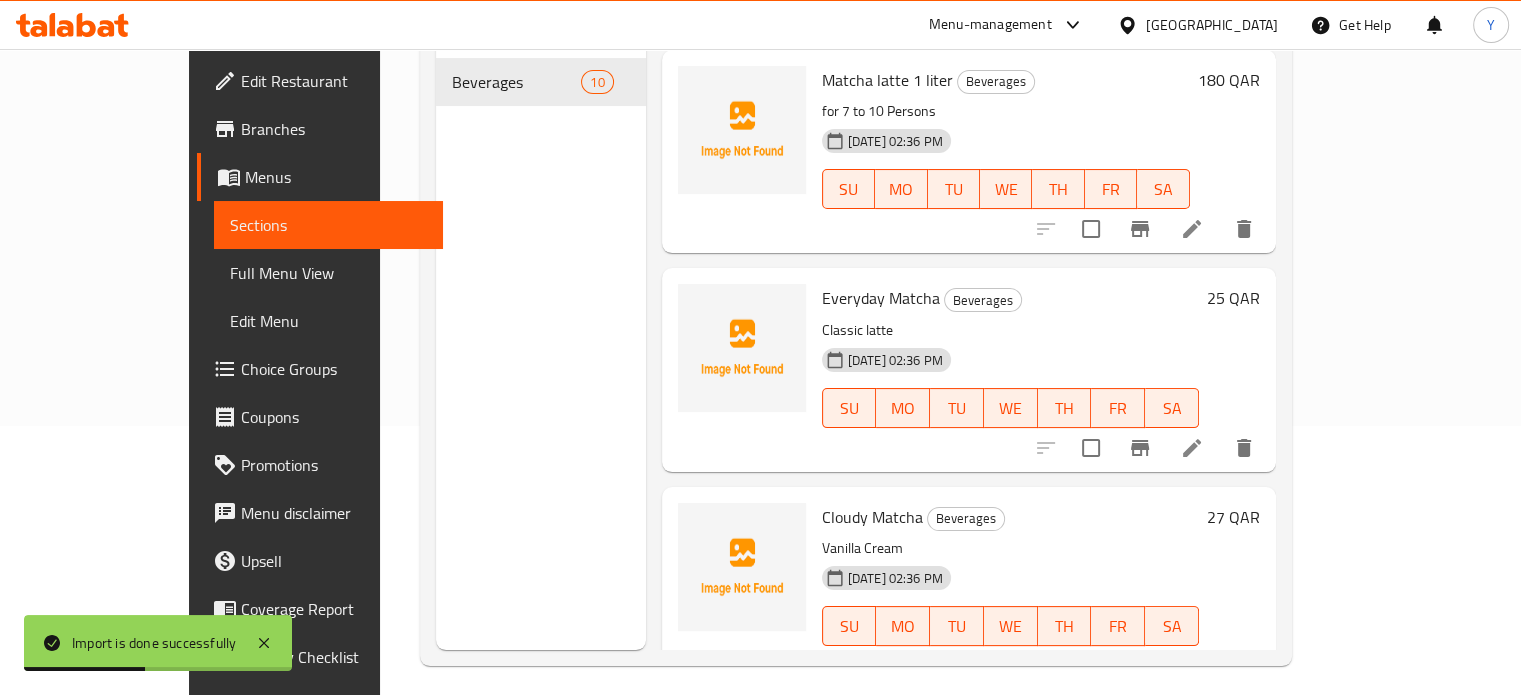 scroll, scrollTop: 280, scrollLeft: 0, axis: vertical 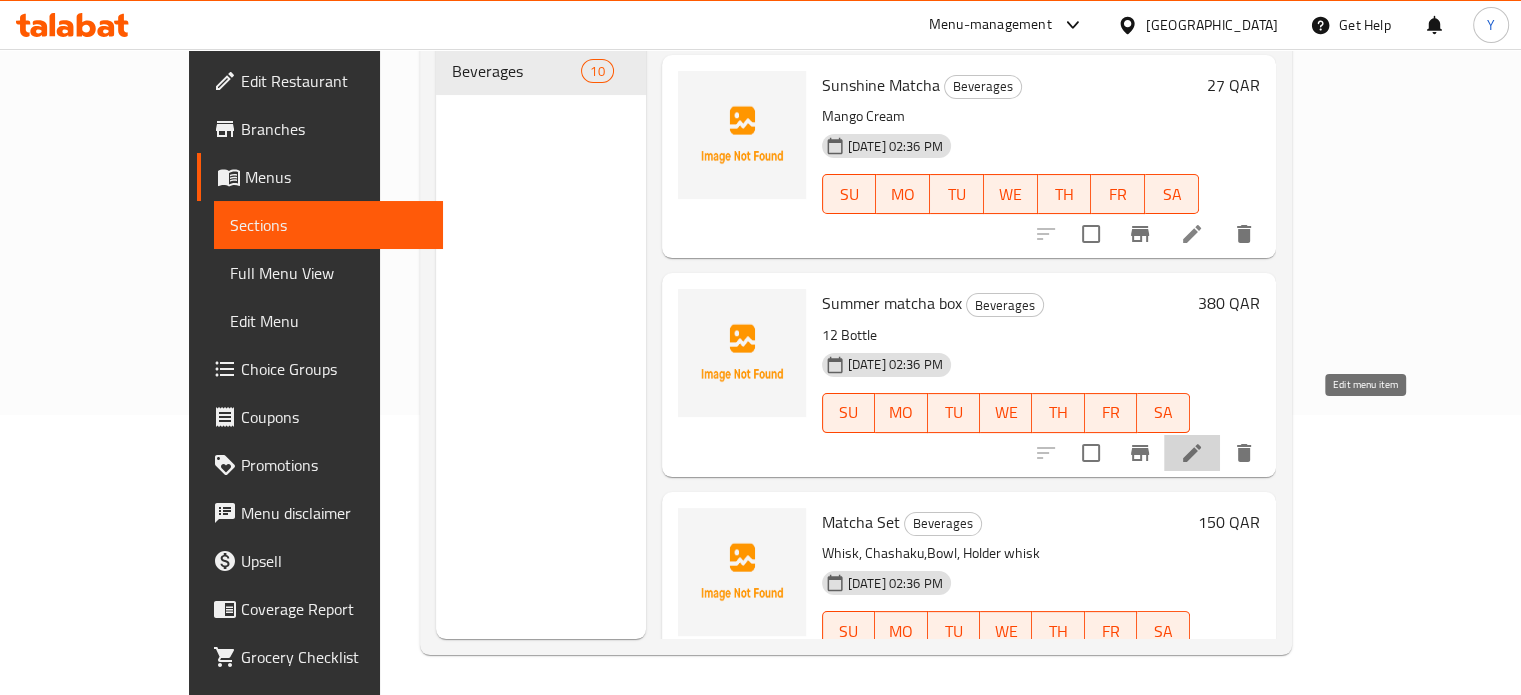 click 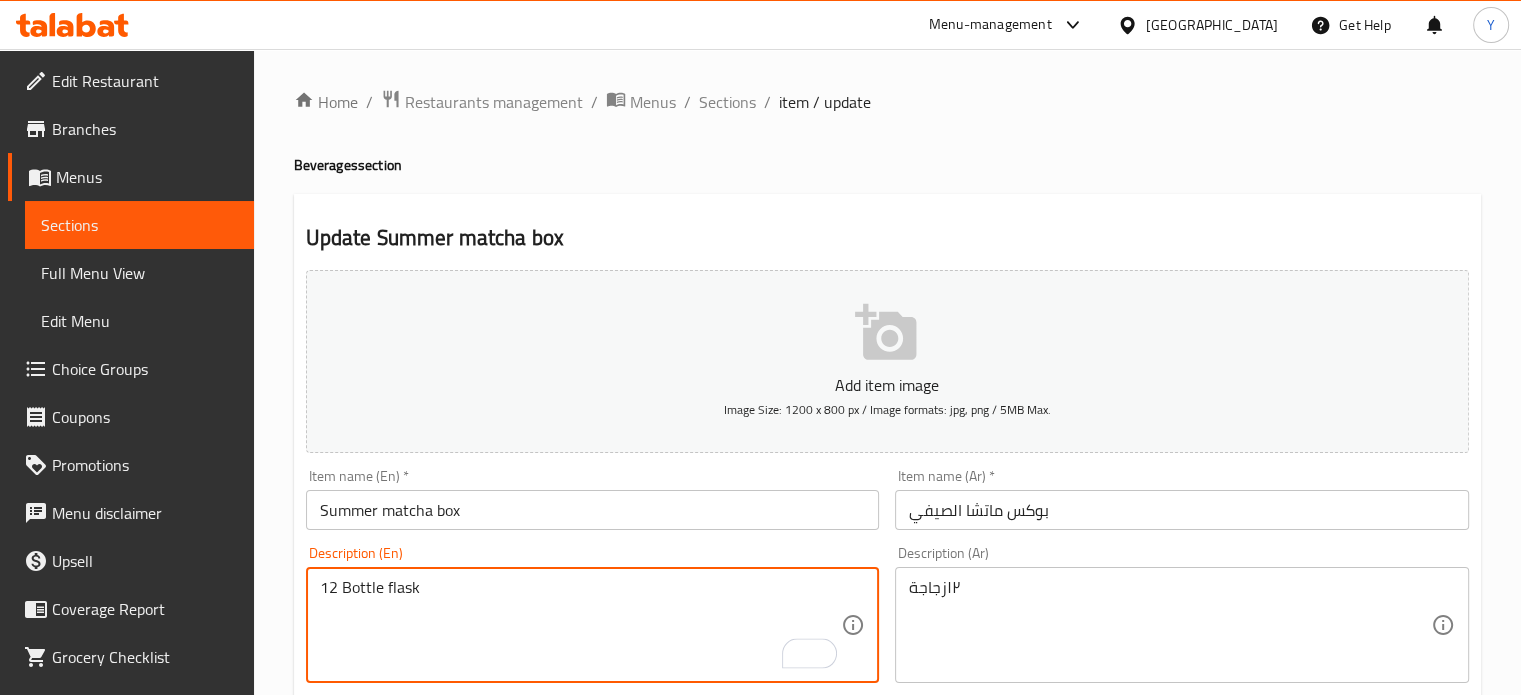type on "12 Bottle flask" 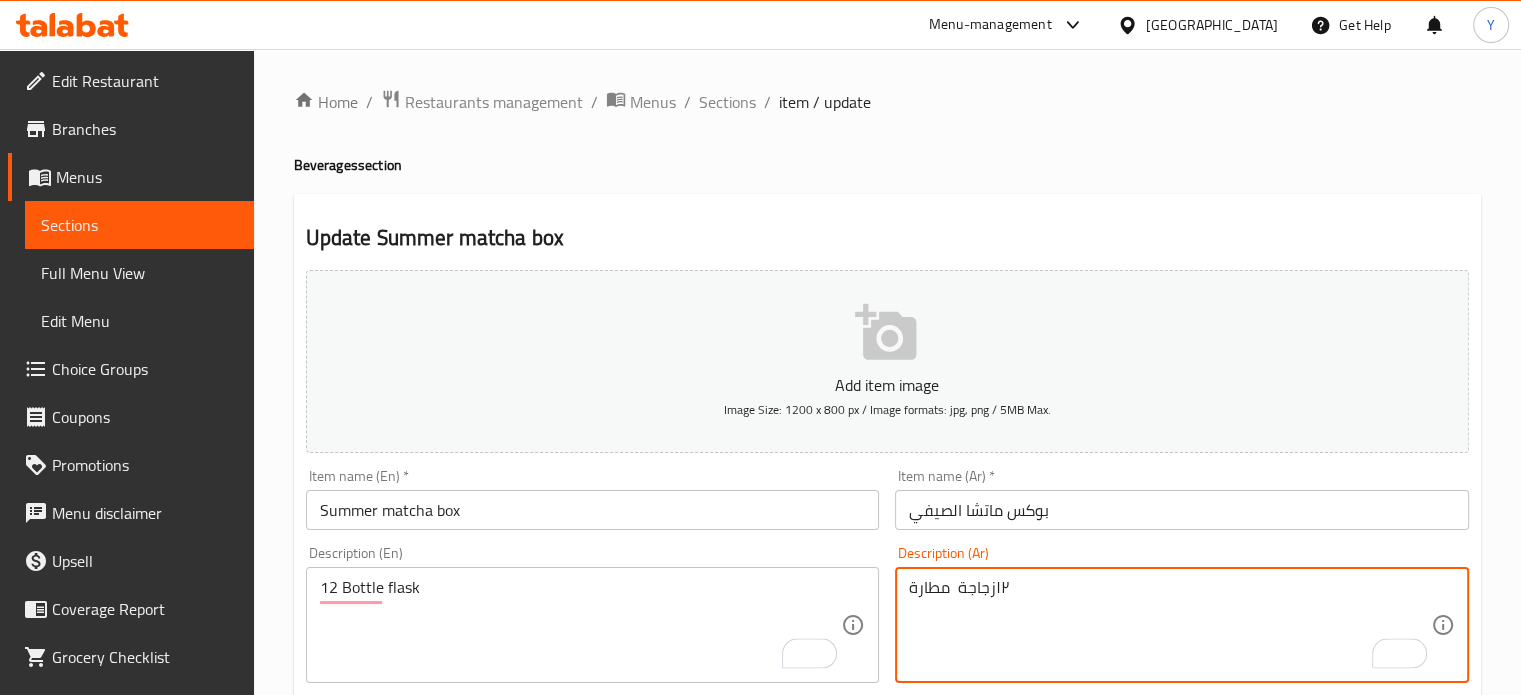 type on "١٢زجاجة  مطارة" 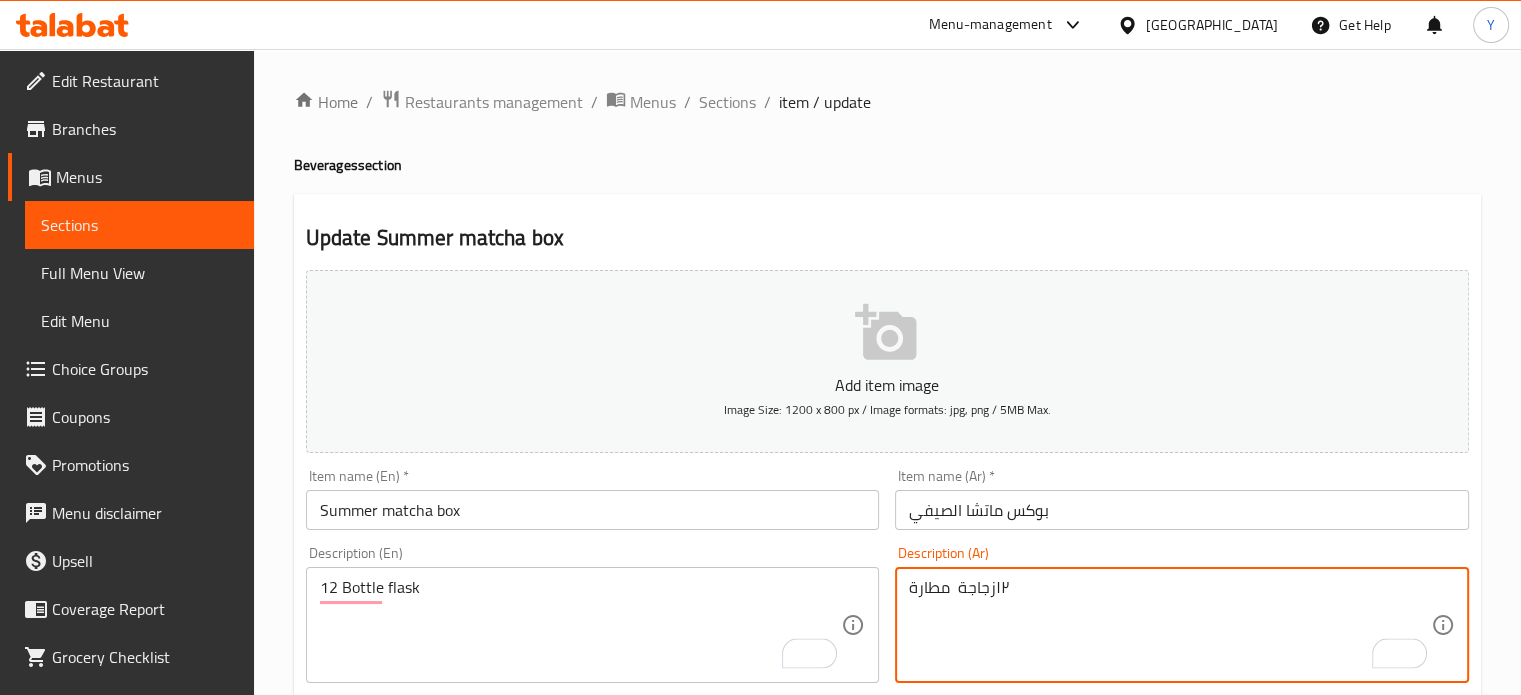 click on "Item name (En)   * Summer matcha box Item name (En)  *" at bounding box center [593, 499] 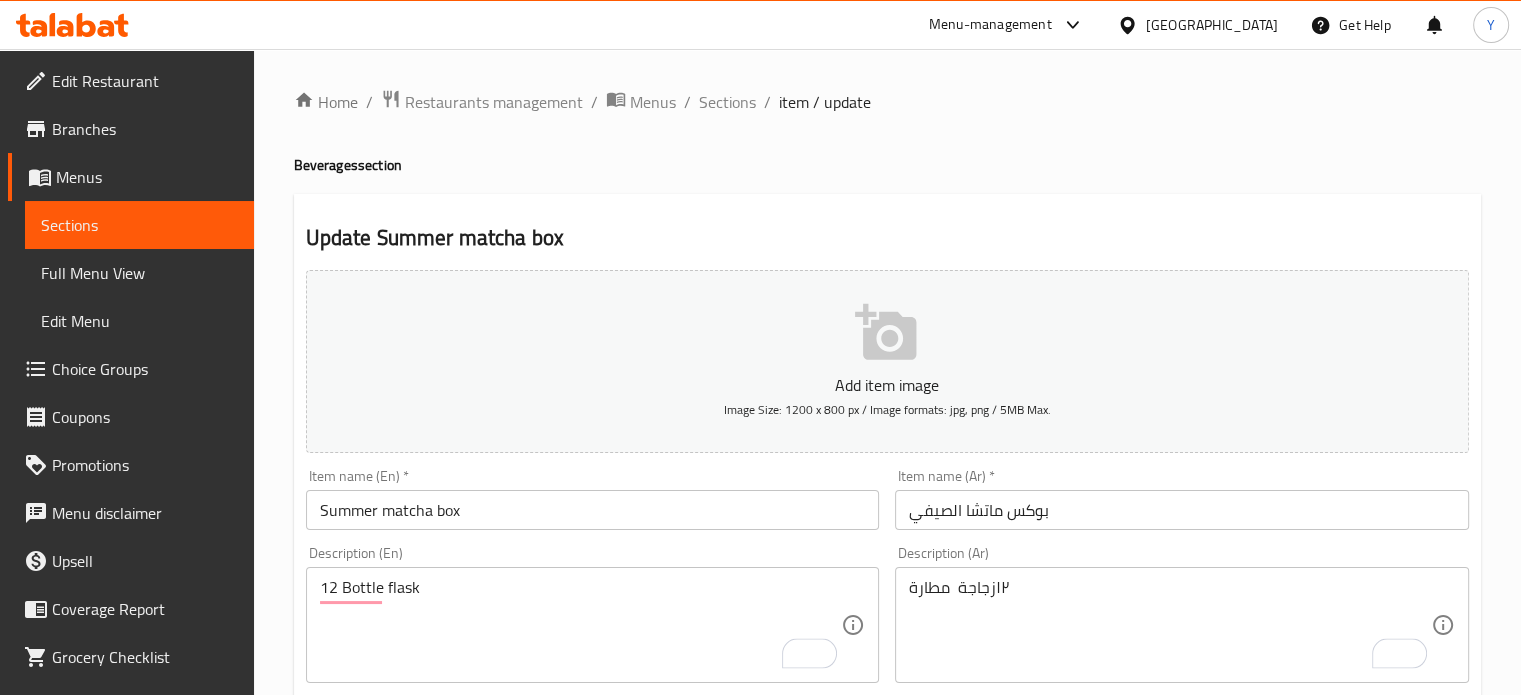 click on "Summer matcha box" at bounding box center [593, 510] 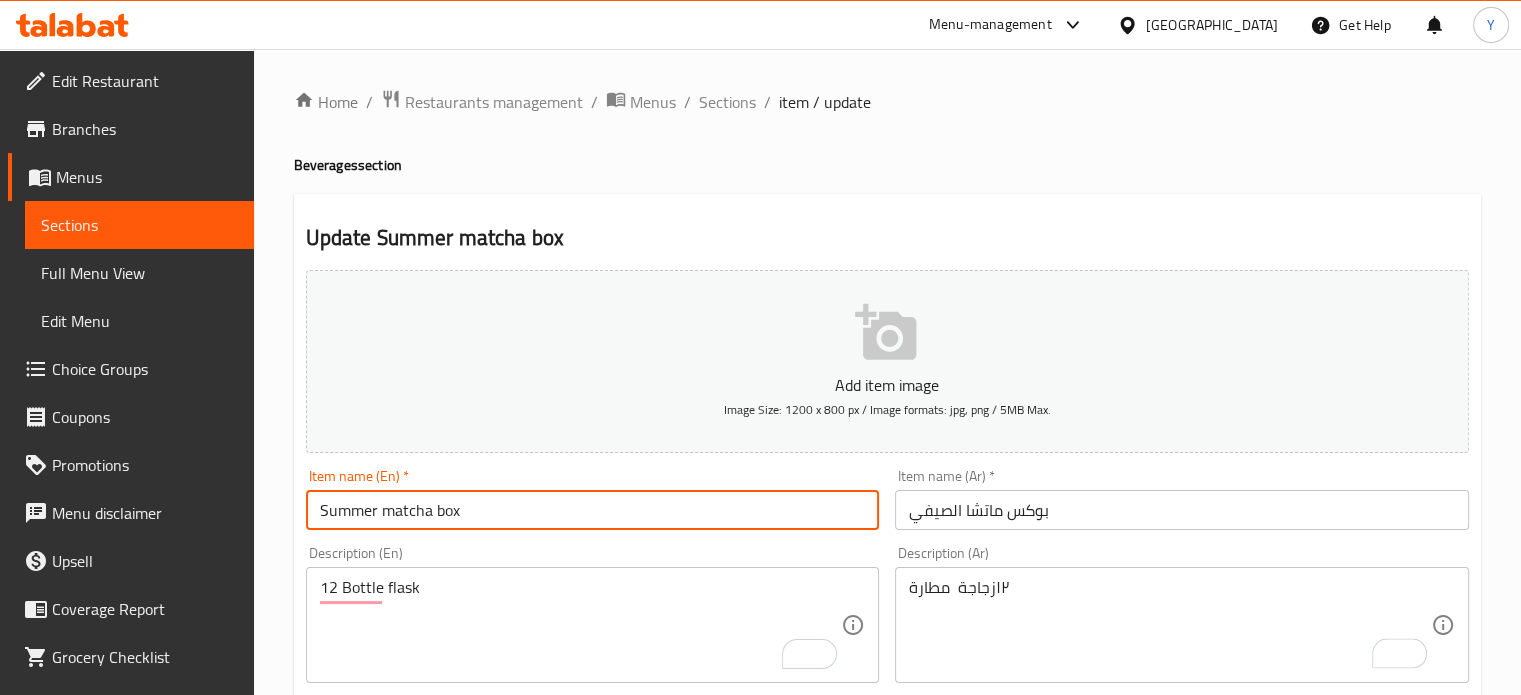 click on "Update" at bounding box center [445, 1326] 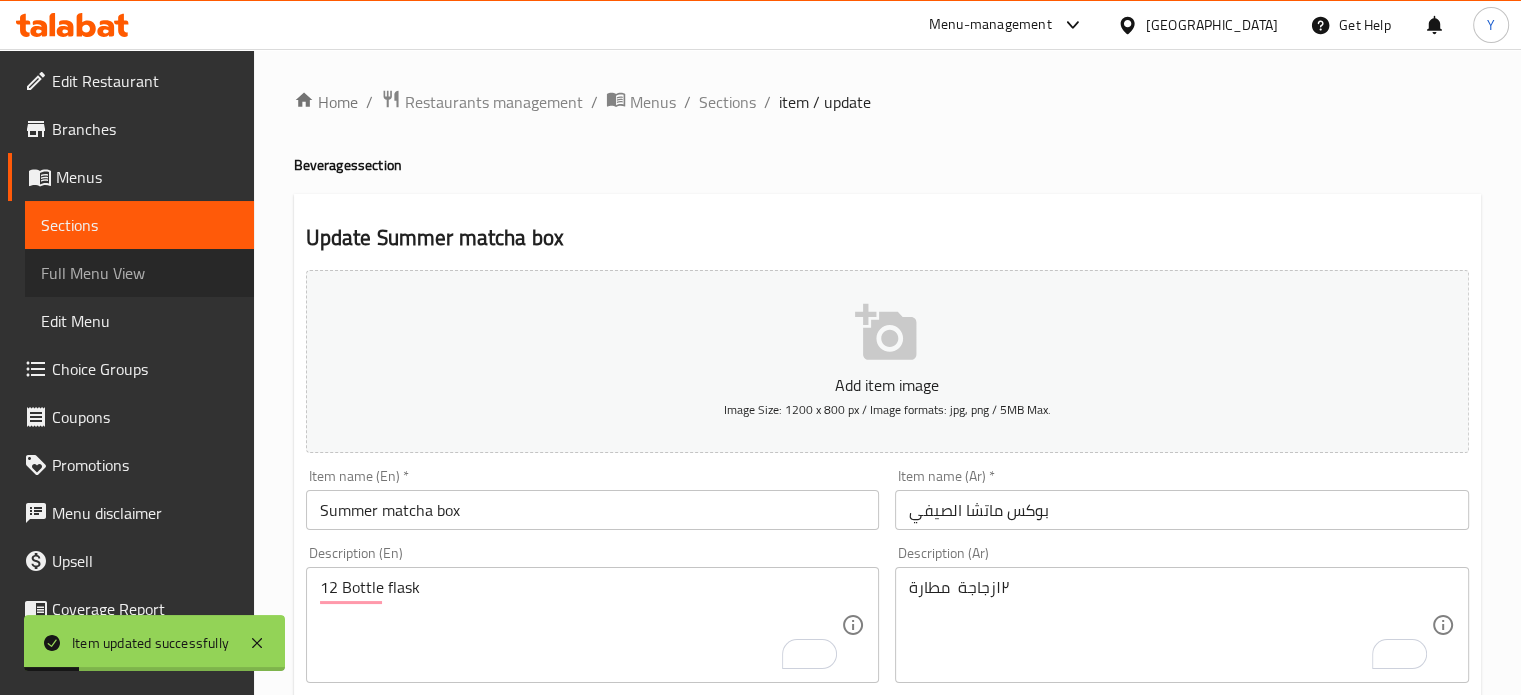 click on "Full Menu View" at bounding box center (139, 273) 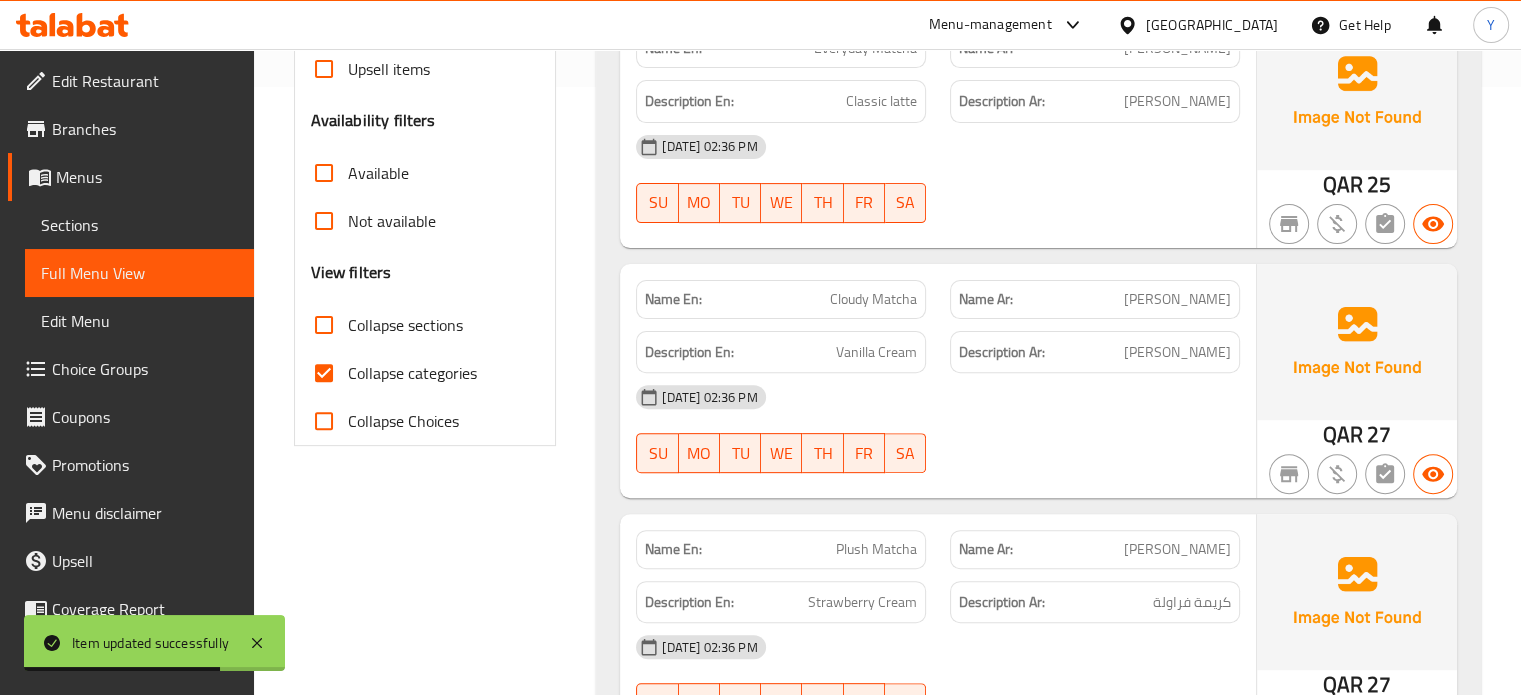 scroll, scrollTop: 712, scrollLeft: 0, axis: vertical 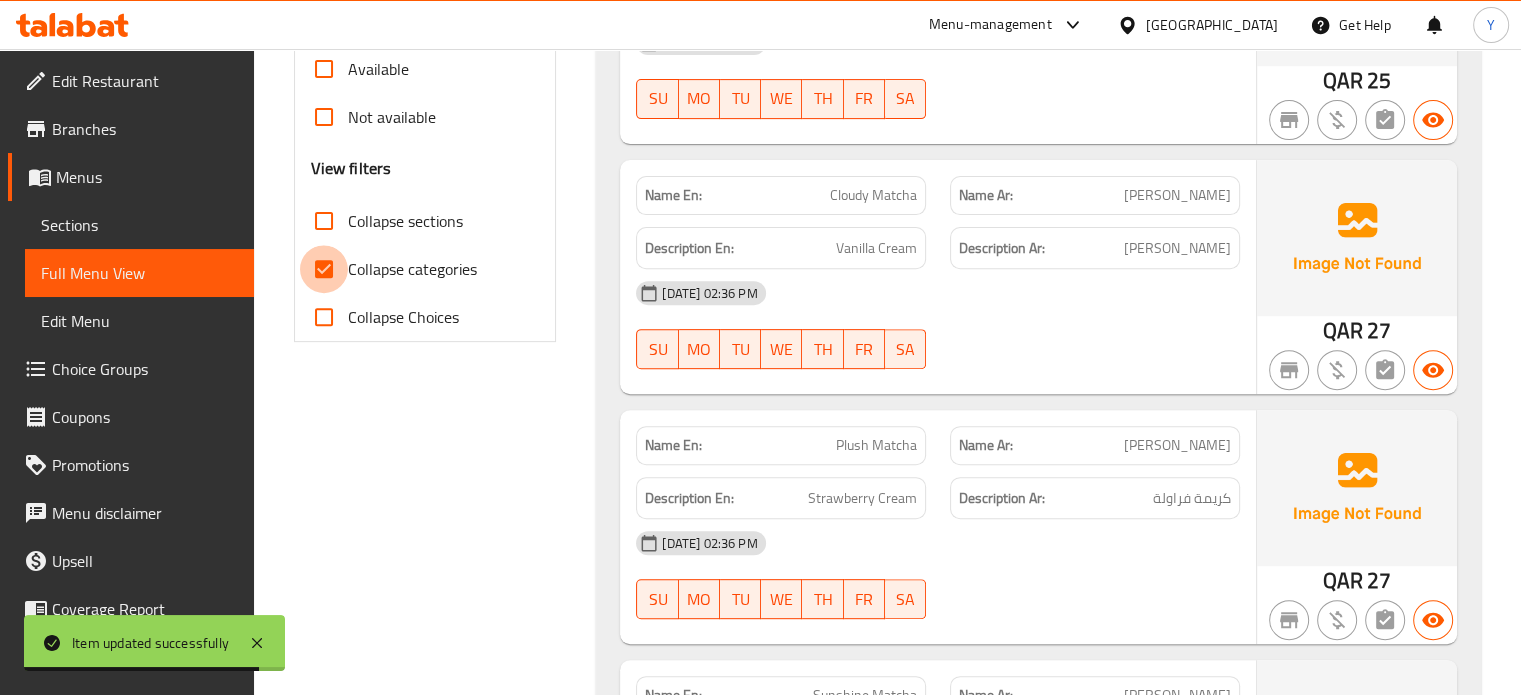 click on "Collapse categories" at bounding box center (324, 269) 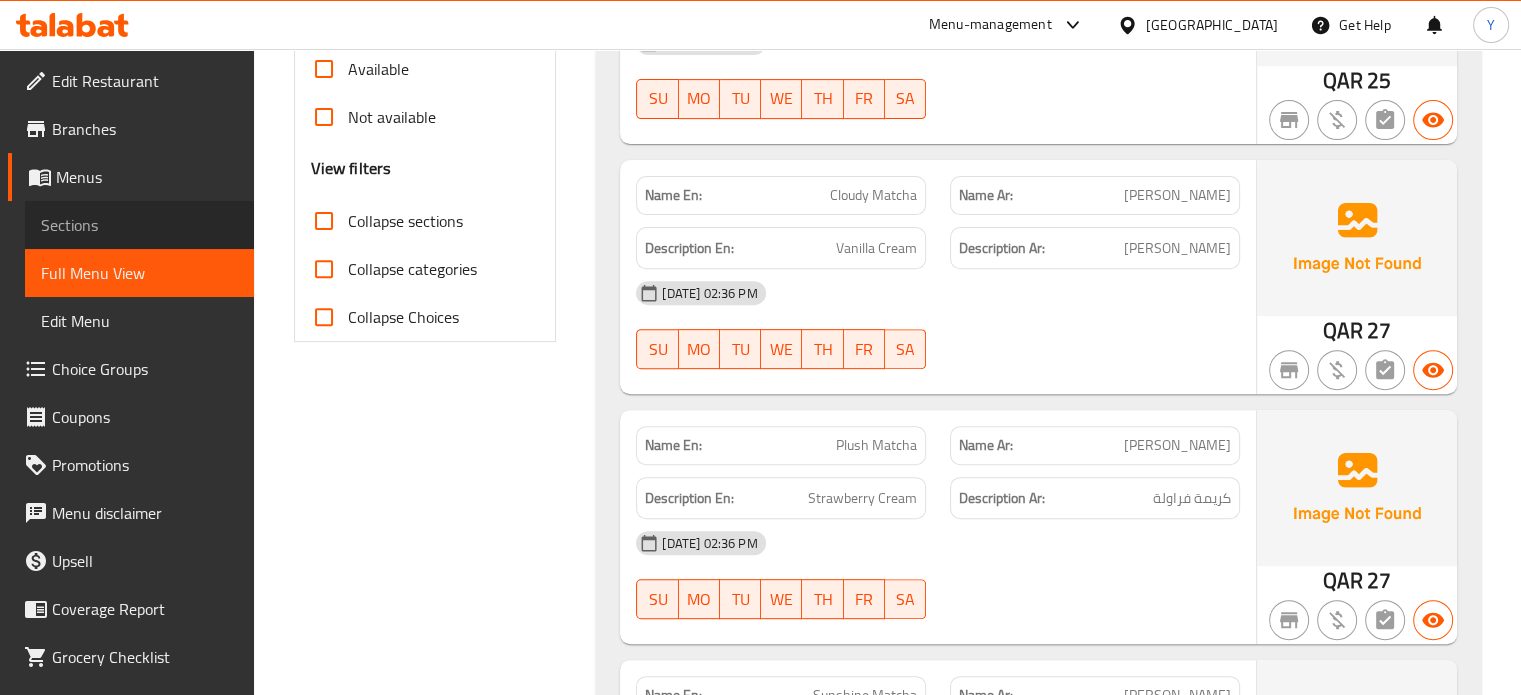 click on "Sections" at bounding box center (139, 225) 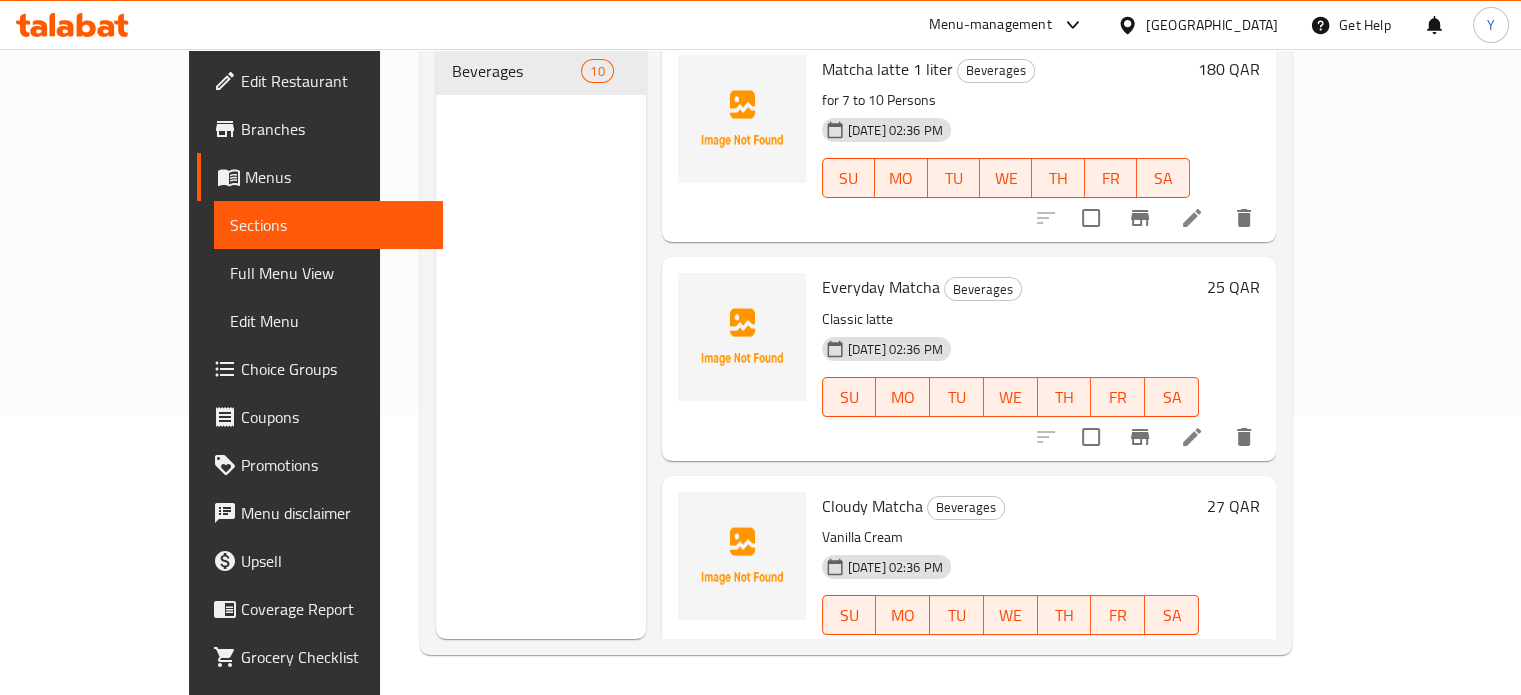 scroll, scrollTop: 92, scrollLeft: 0, axis: vertical 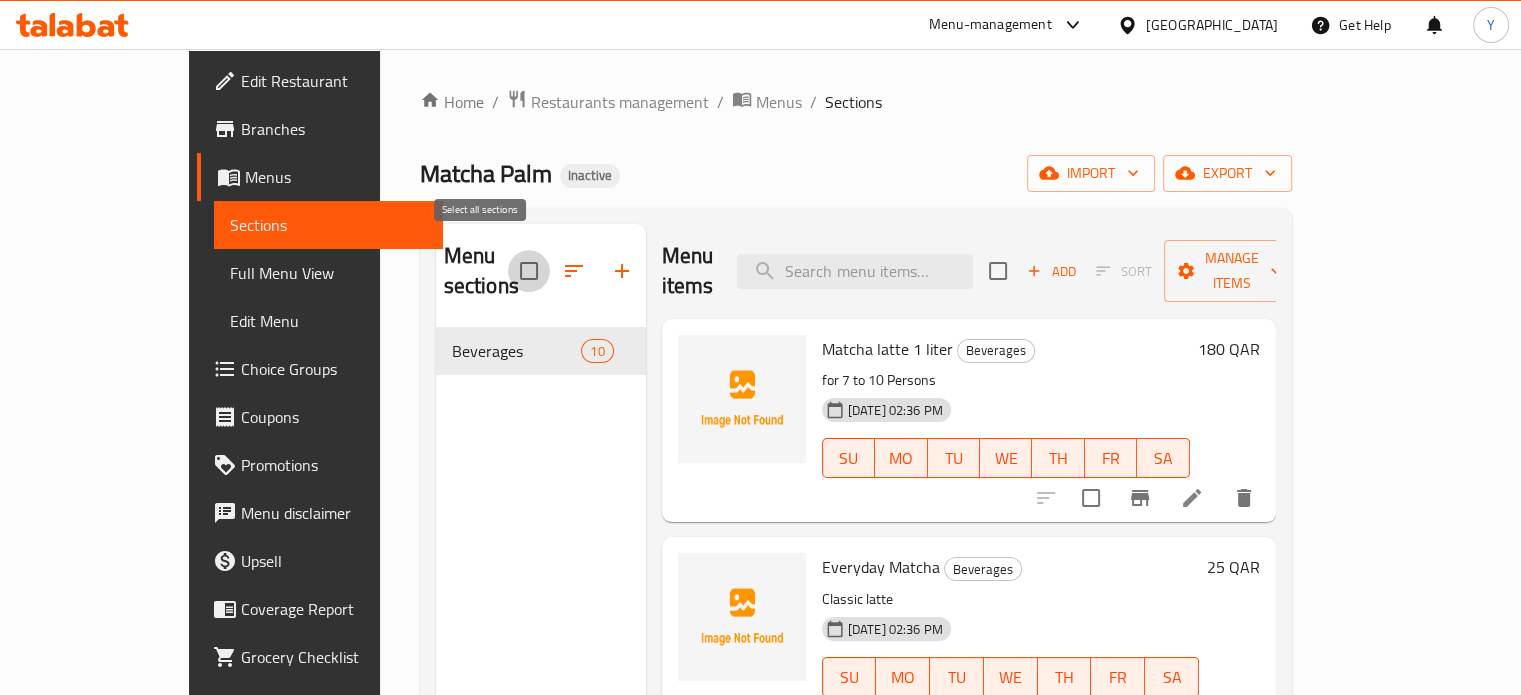 click at bounding box center (529, 271) 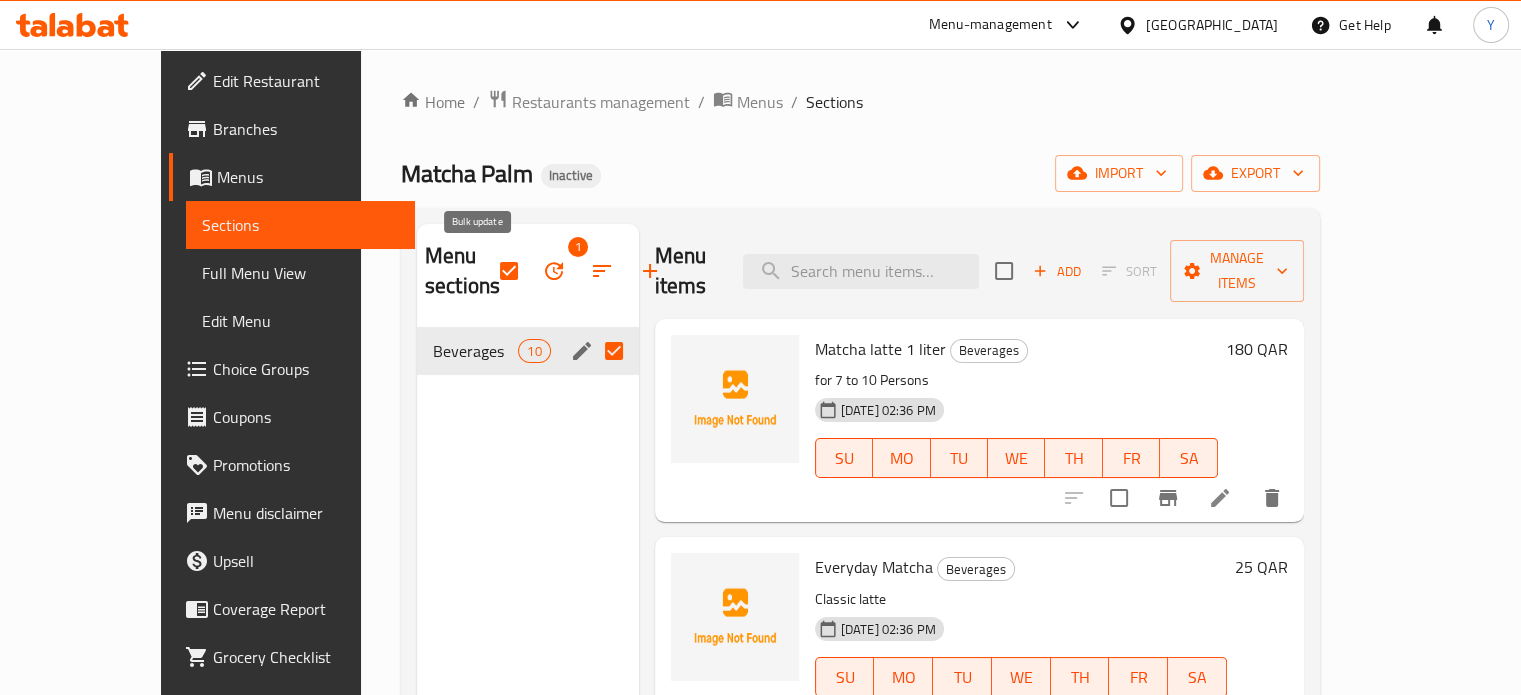 click 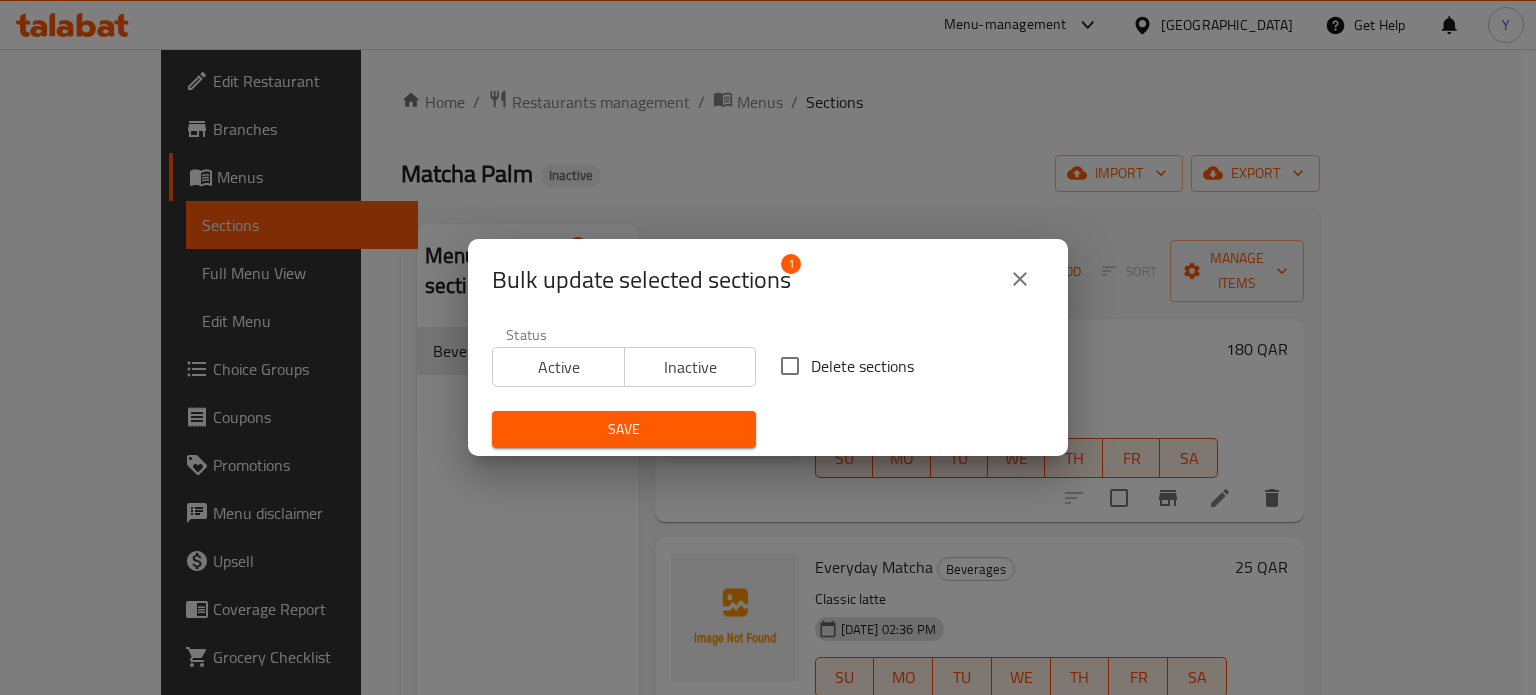 click on "Delete sections" at bounding box center [862, 366] 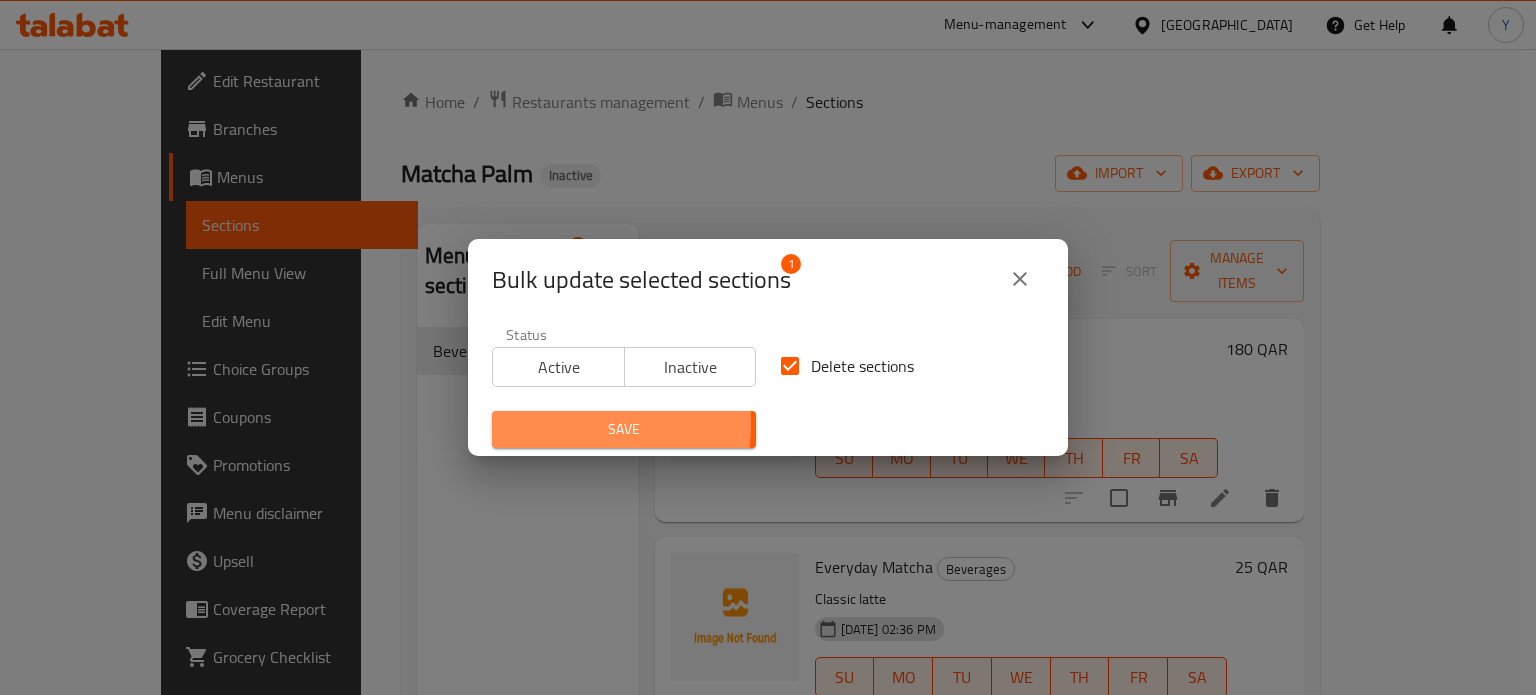 click on "Save" at bounding box center (624, 429) 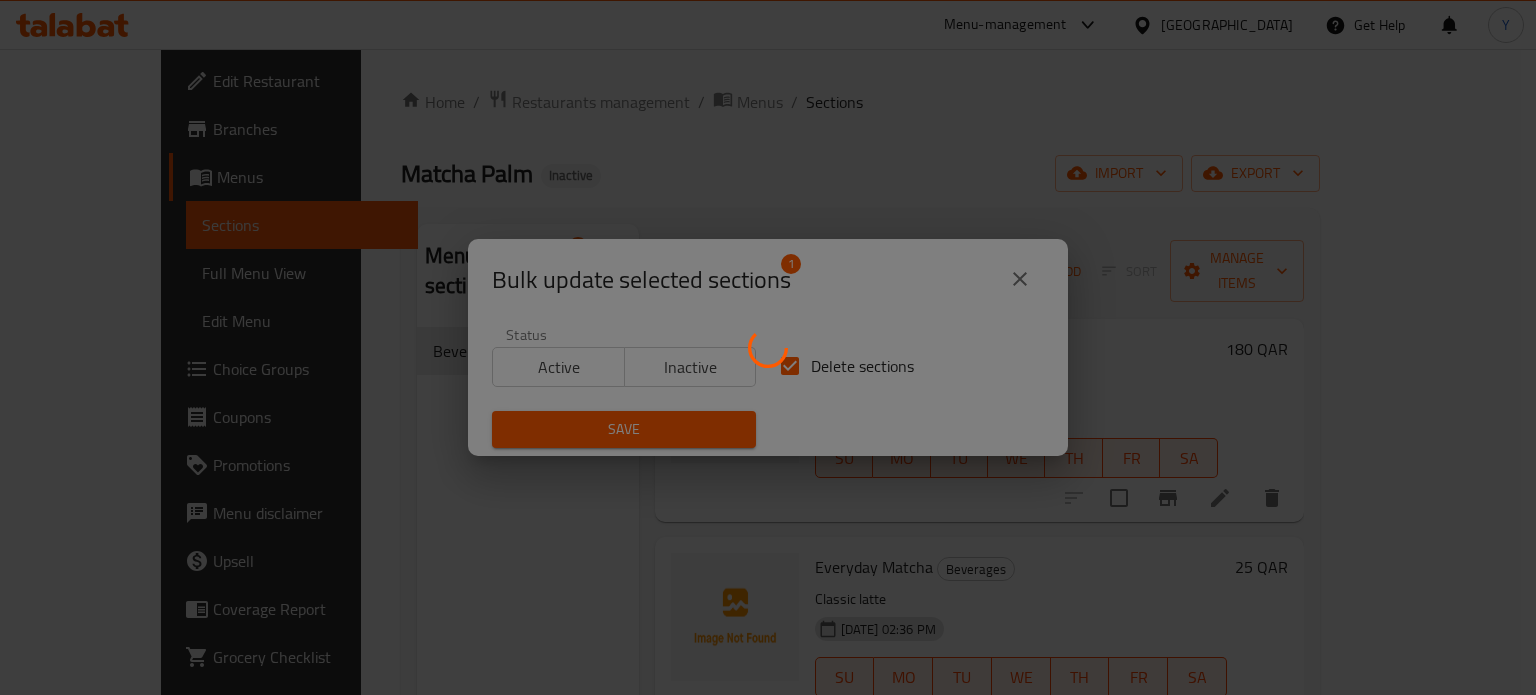 checkbox on "false" 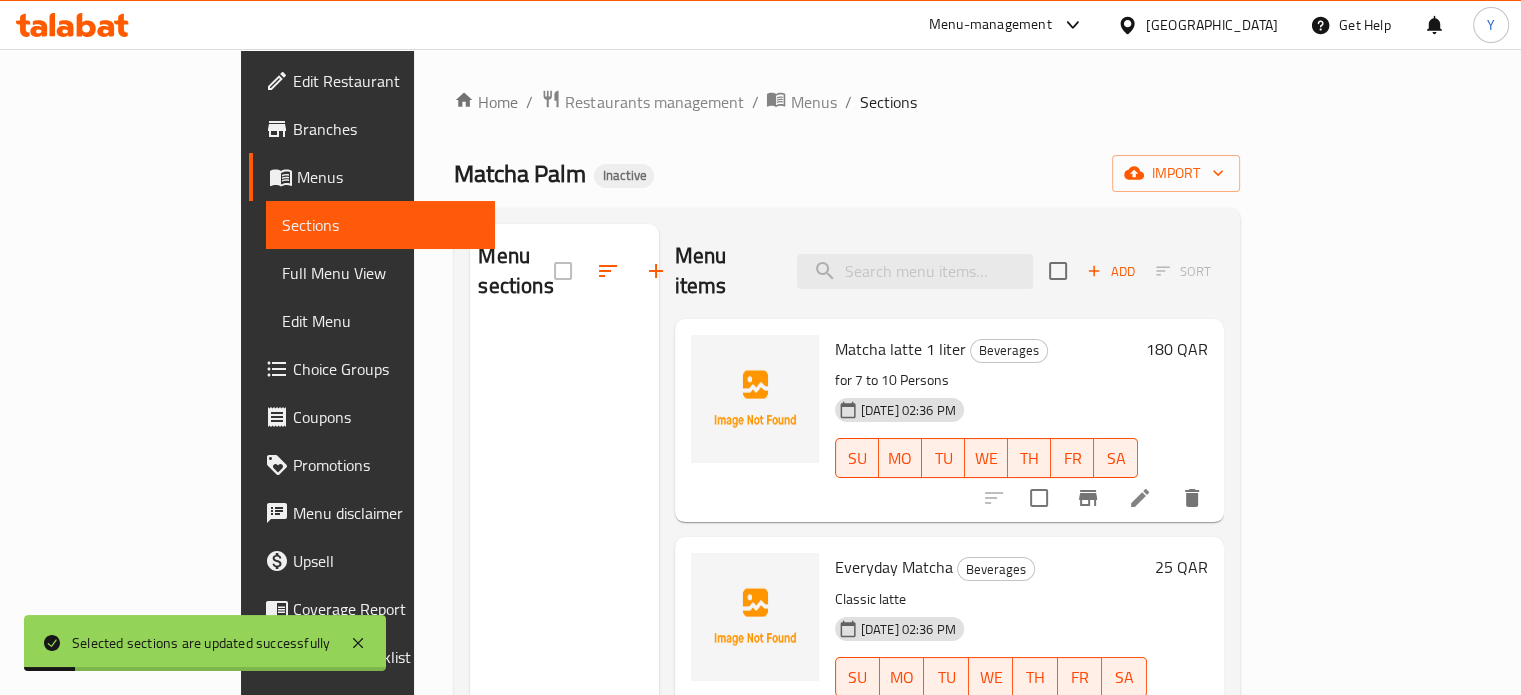 click on "Home / Restaurants management / Menus / Sections Matcha Palm Inactive import Menu sections Menu items Add Sort Matcha latte 1 liter   Beverages  for 7 to 10 Persons  11-07-2025 02:36 PM SU MO TU WE TH FR SA 180   QAR Everyday Matcha   Beverages  Classic latte  11-07-2025 02:36 PM SU MO TU WE TH FR SA 25   QAR Cloudy Matcha   Beverages  Vanilla Cream 11-07-2025 02:36 PM SU MO TU WE TH FR SA 27   QAR Plush Matcha   Beverages  Strawberry Cream 11-07-2025 02:36 PM SU MO TU WE TH FR SA 27   QAR Sunshine Matcha   Beverages  Mango Cream  11-07-2025 02:36 PM SU MO TU WE TH FR SA 27   QAR Summer matcha box   Beverages  12 Bottle flask 11-07-2025 02:36 PM SU MO TU WE TH FR SA 380   QAR Matcha Set   Beverages  Whisk, Chashaku,Bowl, Holder whisk  11-07-2025 02:36 PM SU MO TU WE TH FR SA 150   QAR Matcha powder (30g)   Beverages  11-07-2025 02:36 PM SU MO TU WE TH FR SA 90   QAR Matcha tiramisu   Beverages  11-07-2025 02:36 PM SU MO TU WE TH FR SA 90   QAR Matcha Palm Cup   Beverages  11-07-2025 02:36 PM SU MO TU WE TH FR" at bounding box center [846, 512] 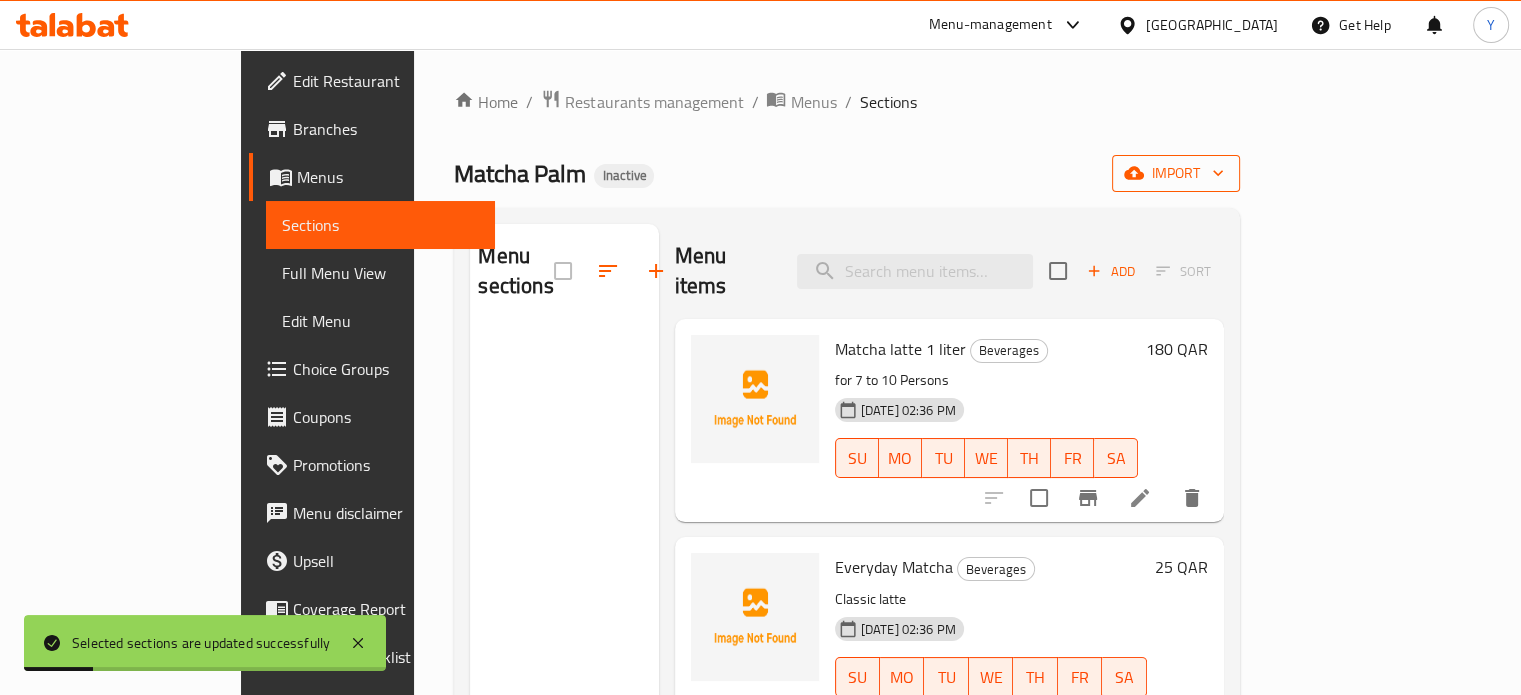 click on "import" at bounding box center (1176, 173) 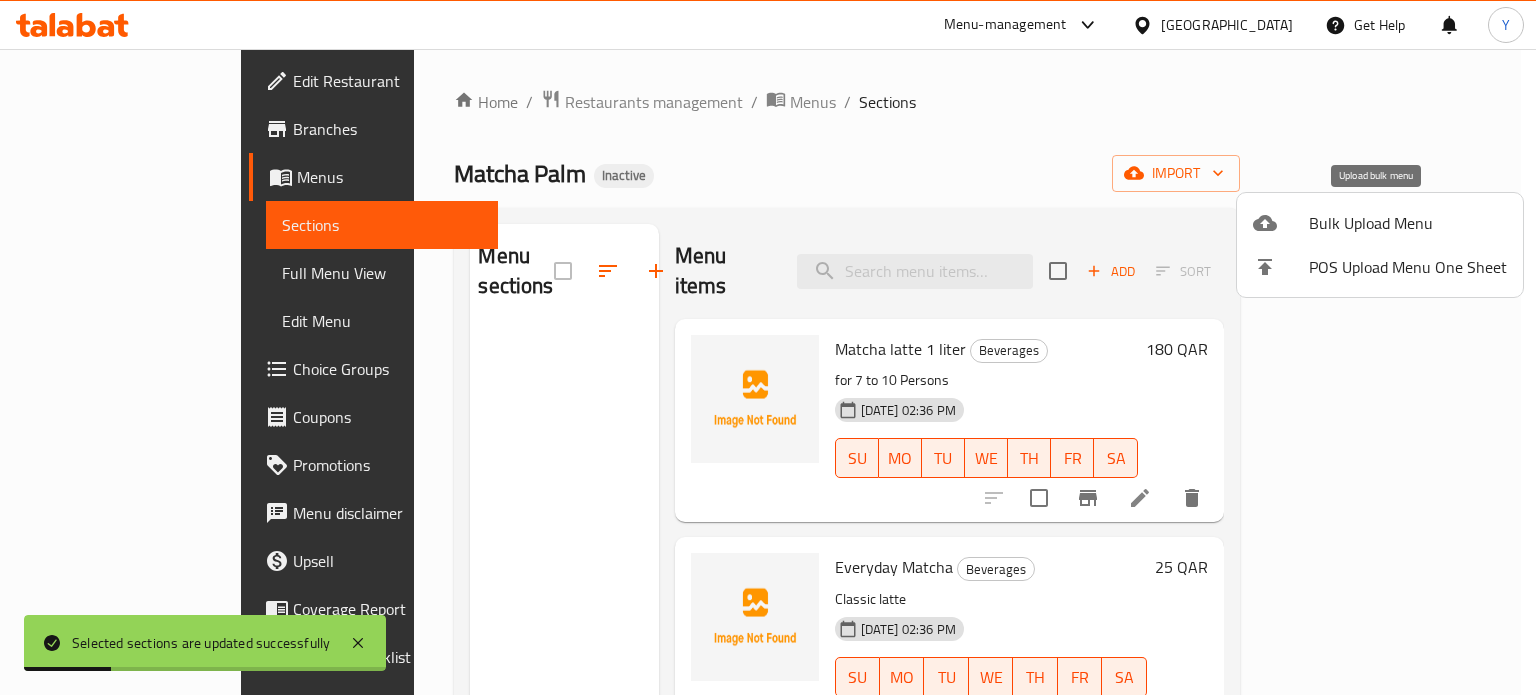 click on "Bulk Upload Menu" at bounding box center (1408, 223) 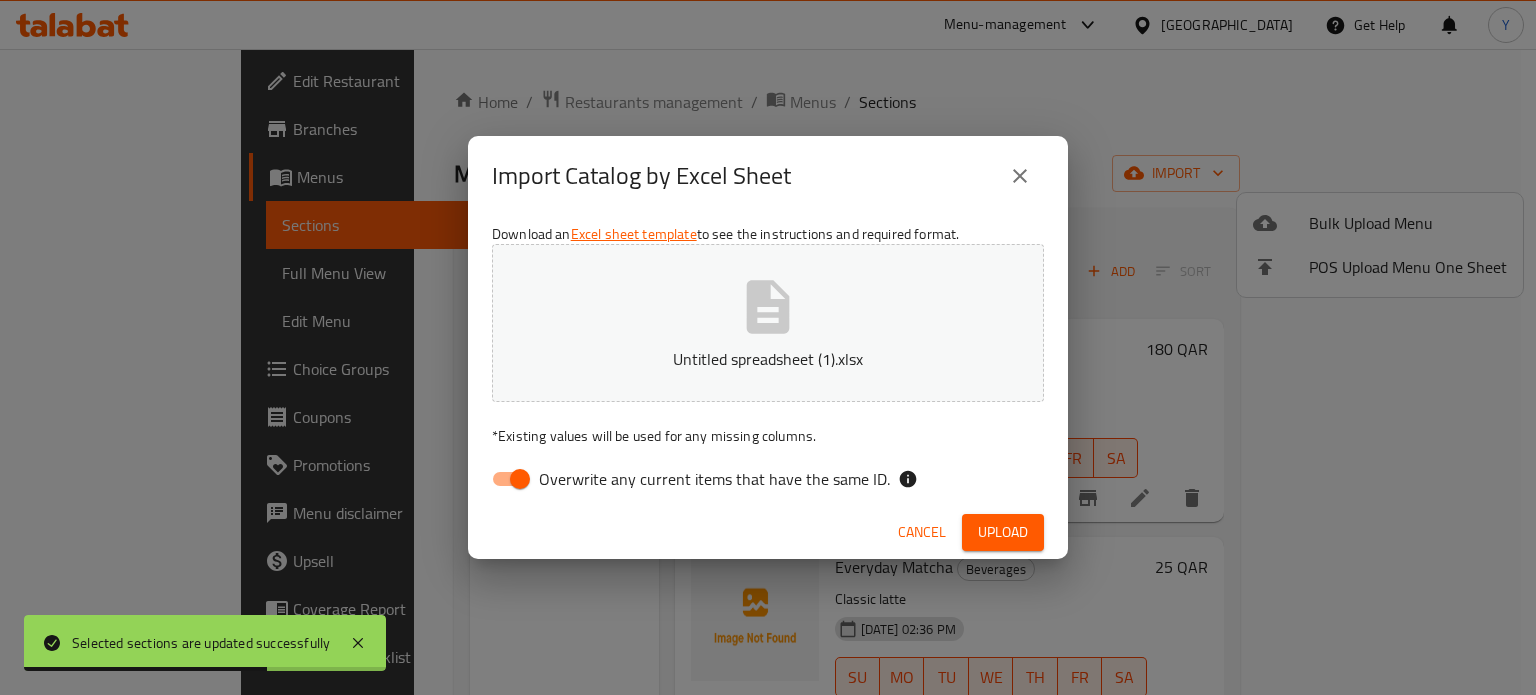drag, startPoint x: 513, startPoint y: 481, endPoint x: 686, endPoint y: 490, distance: 173.23395 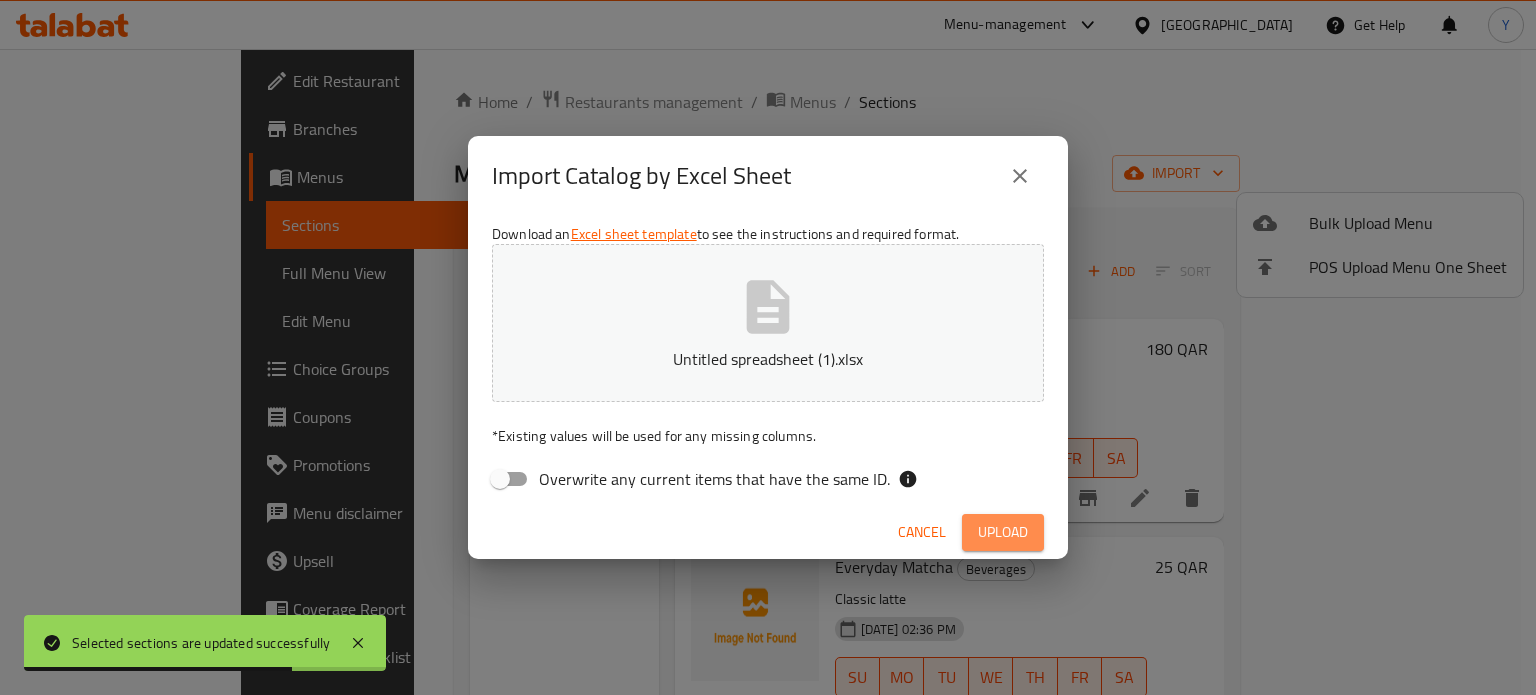 click on "Upload" at bounding box center [1003, 532] 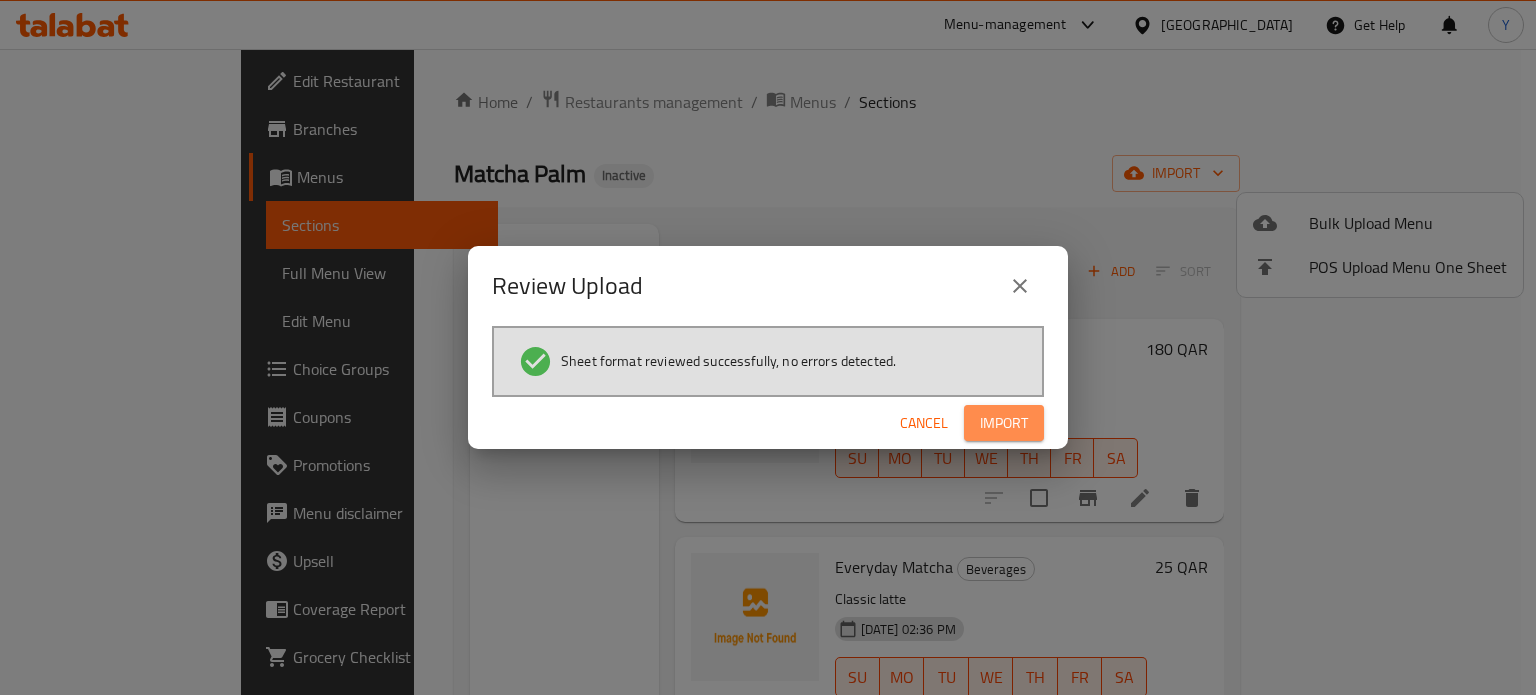 click on "Import" at bounding box center (1004, 423) 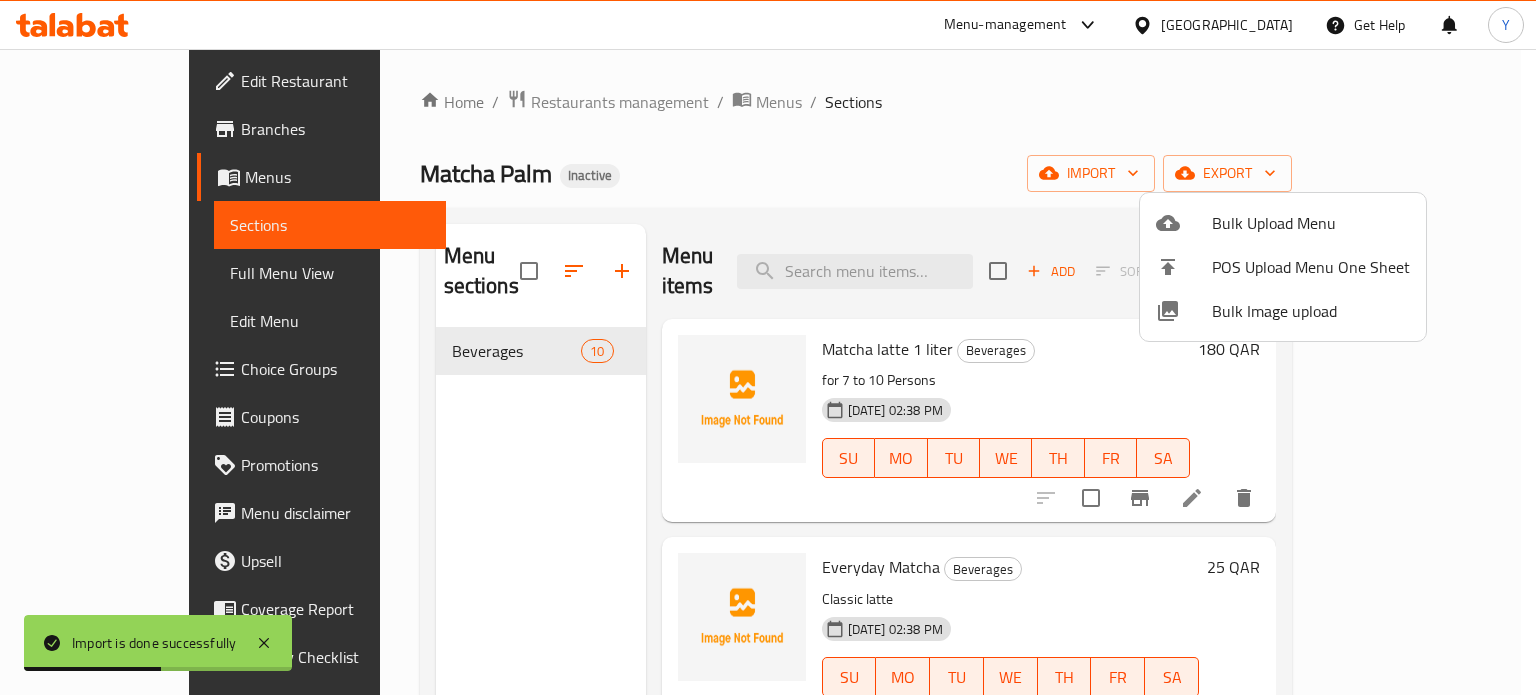 click at bounding box center [768, 347] 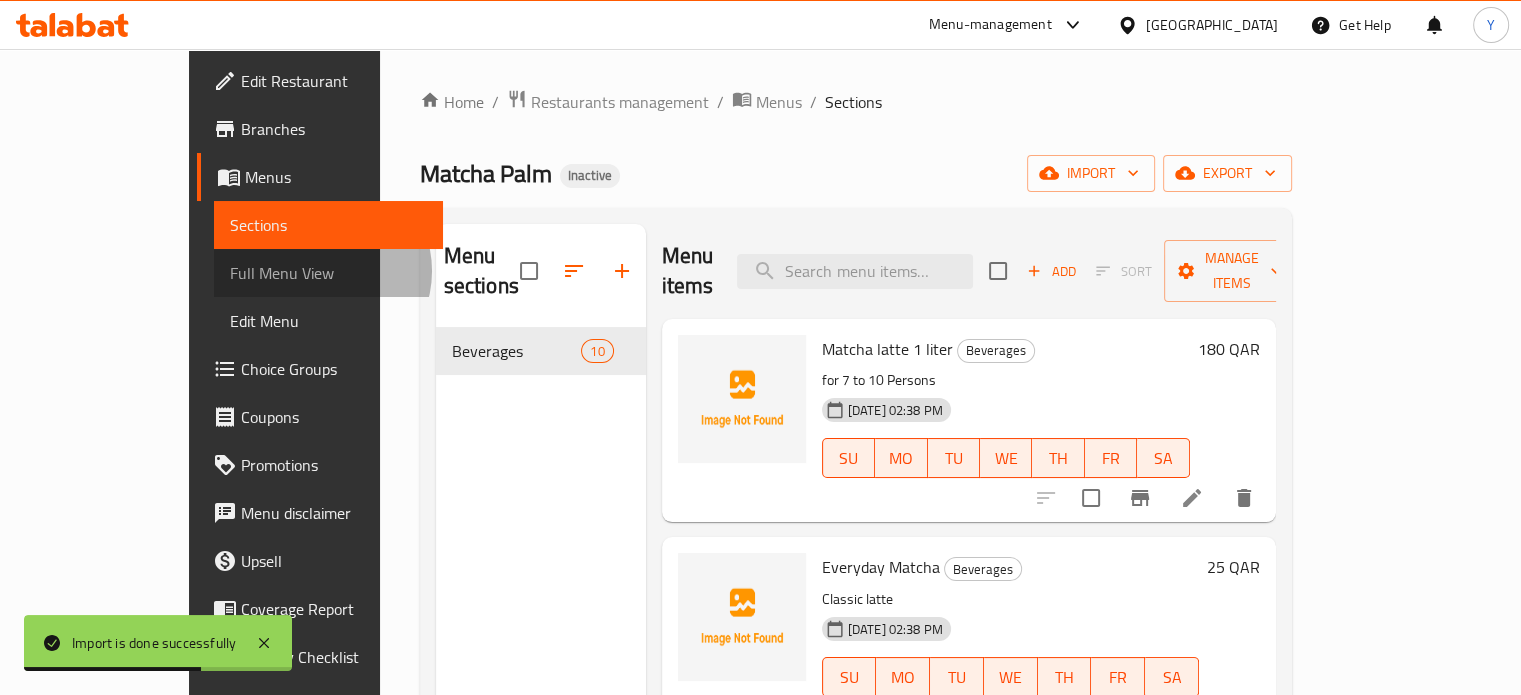click on "Full Menu View" at bounding box center [328, 273] 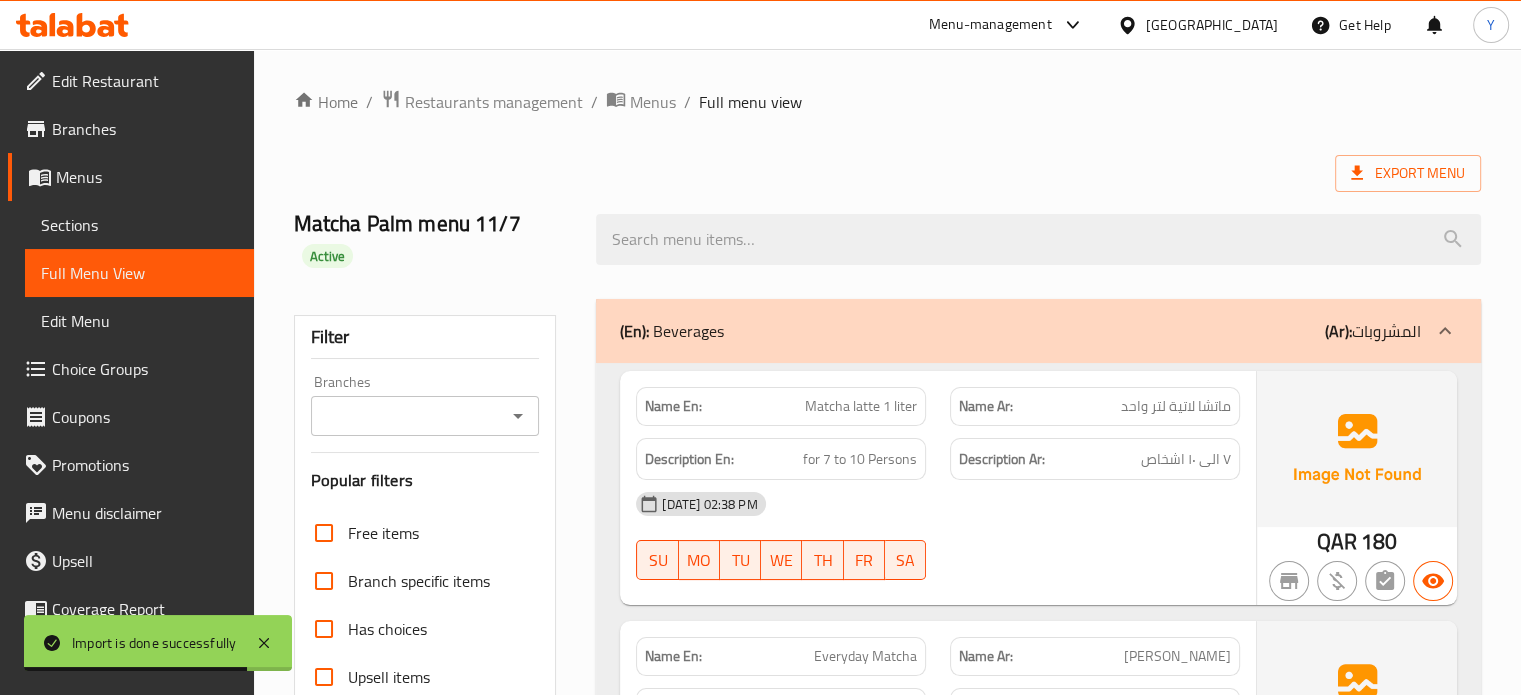 scroll, scrollTop: 608, scrollLeft: 0, axis: vertical 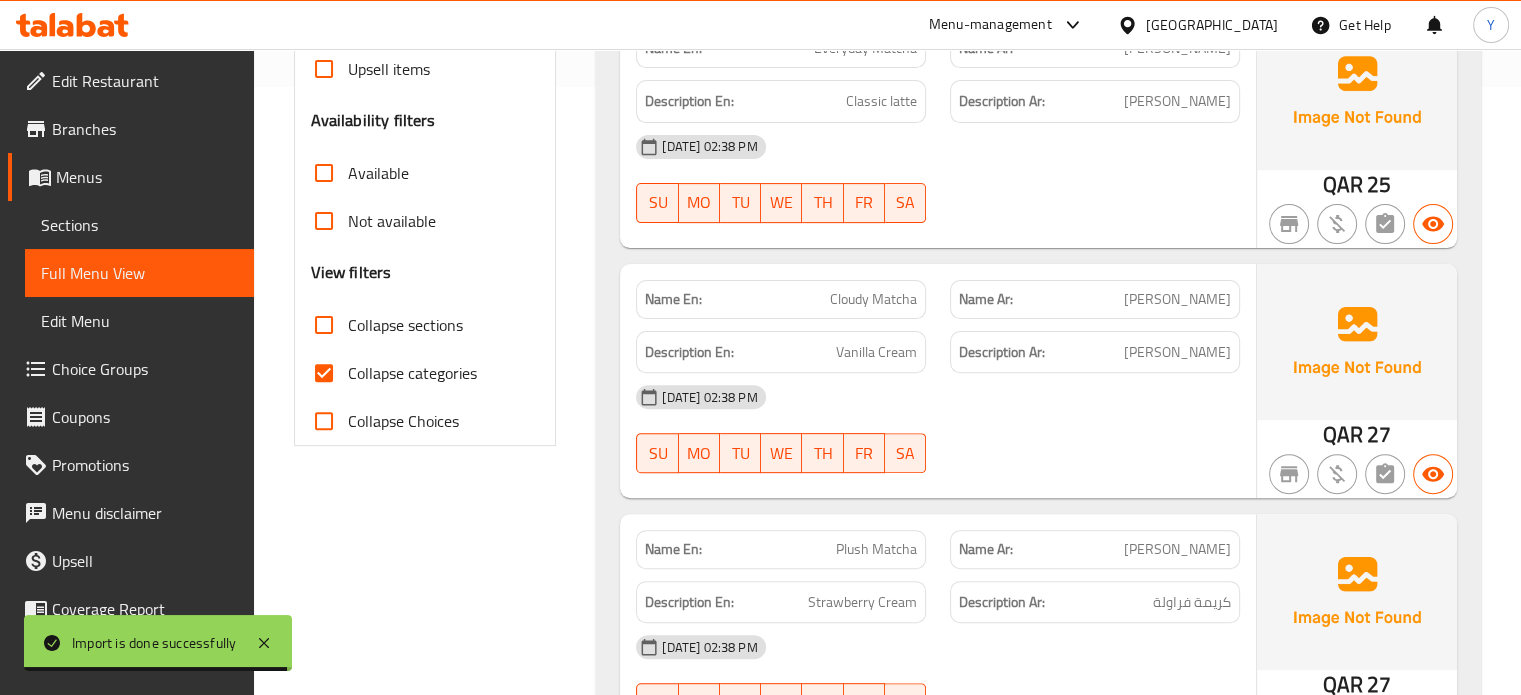 click on "Collapse categories" at bounding box center [412, 373] 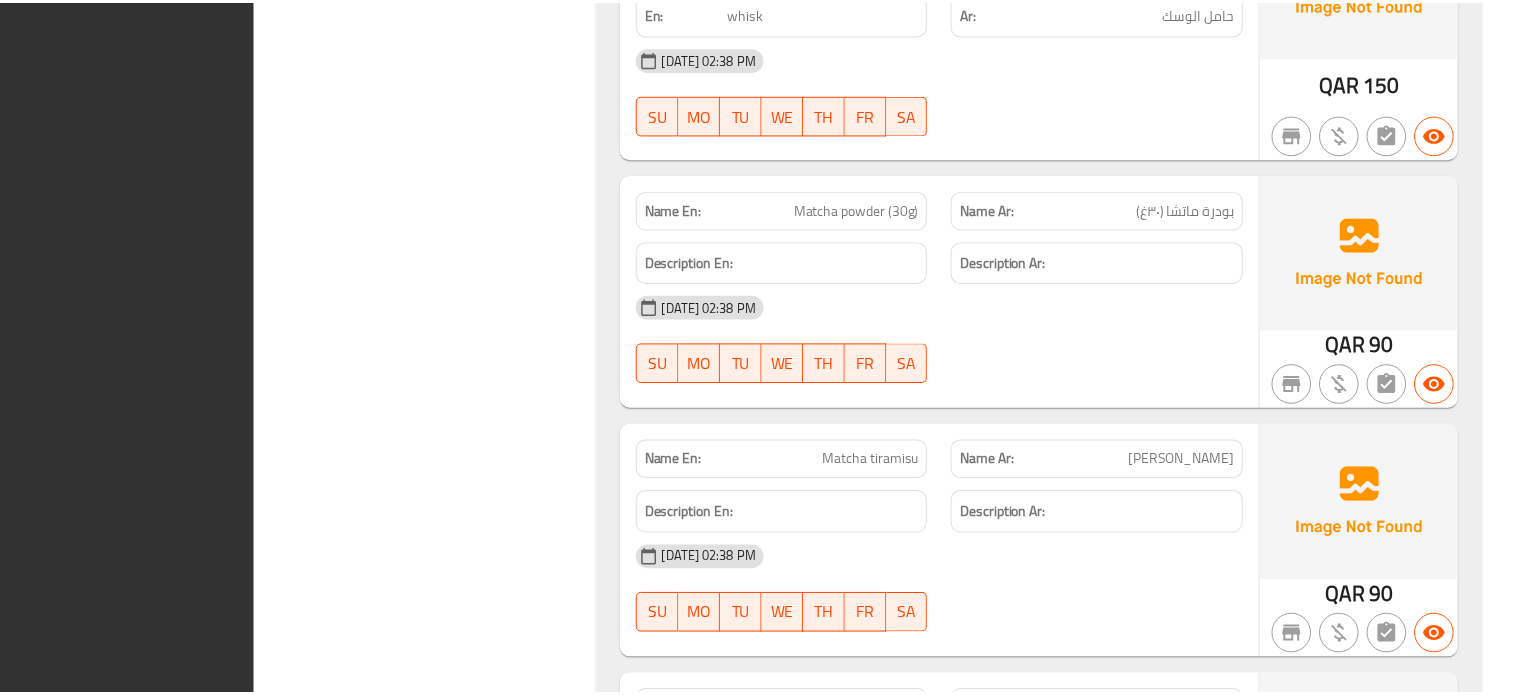 scroll, scrollTop: 2266, scrollLeft: 0, axis: vertical 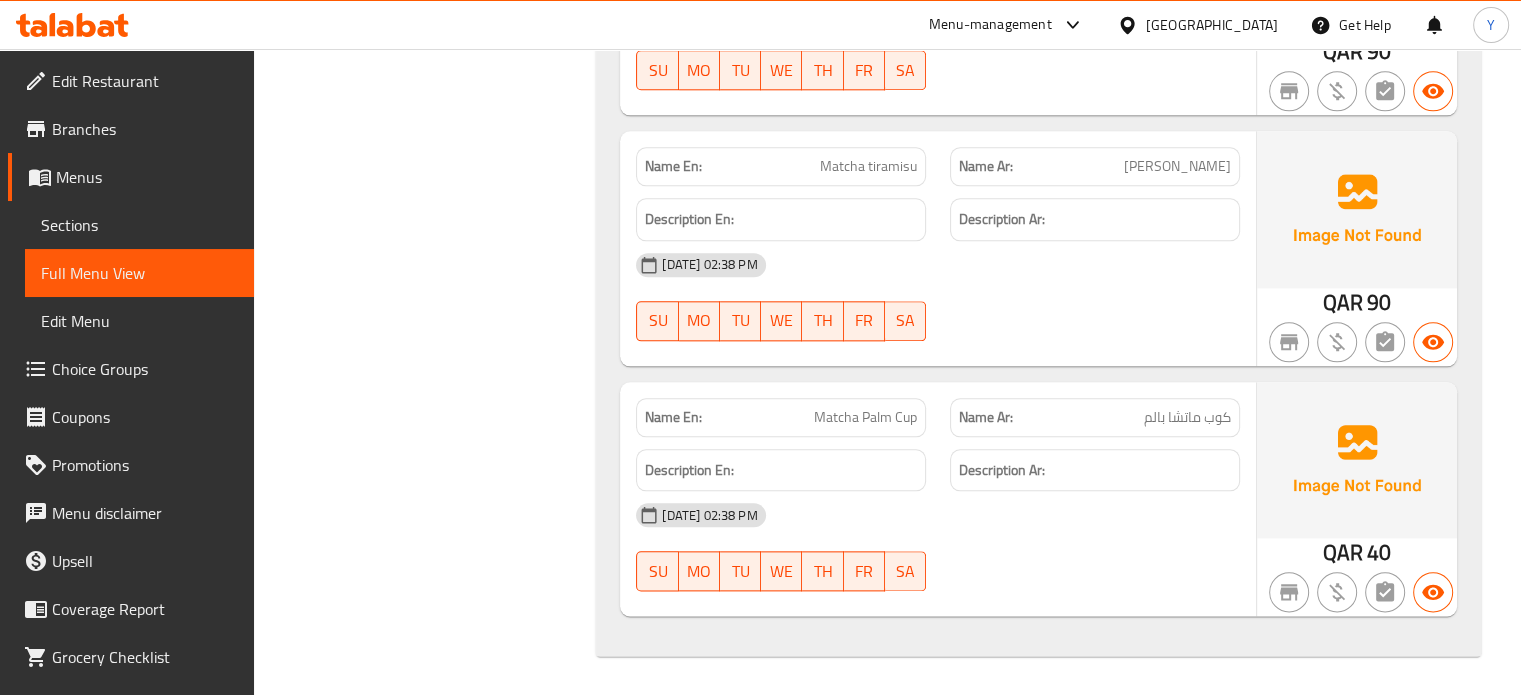 click on "Branches" at bounding box center (145, 129) 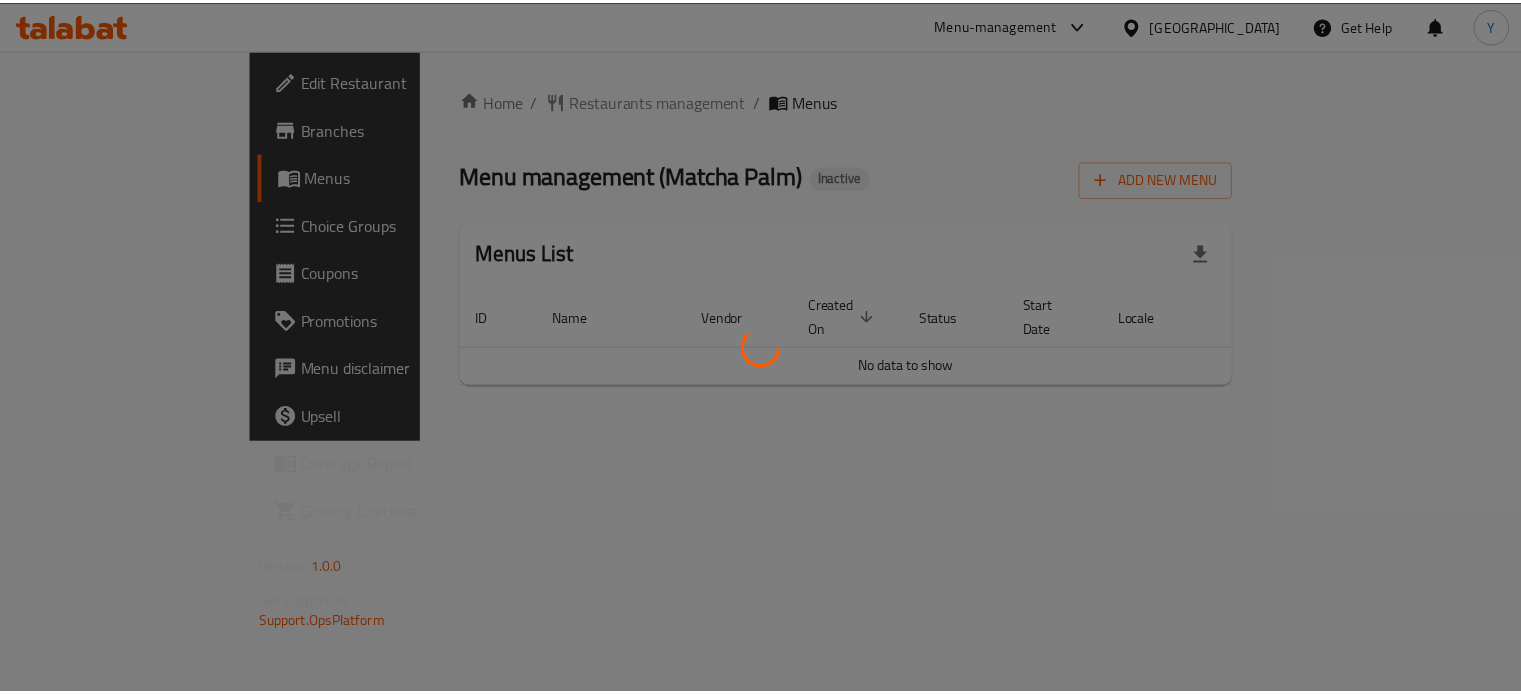 scroll, scrollTop: 0, scrollLeft: 0, axis: both 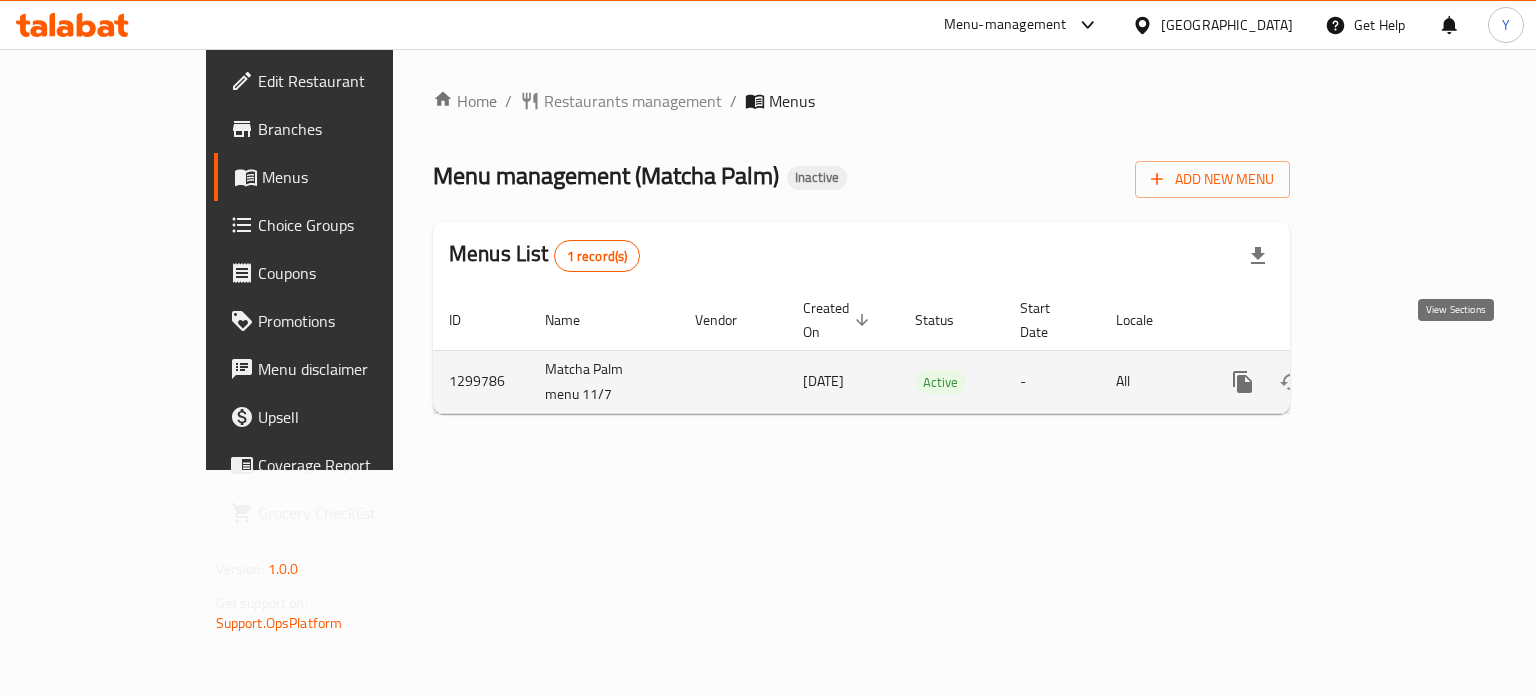 click 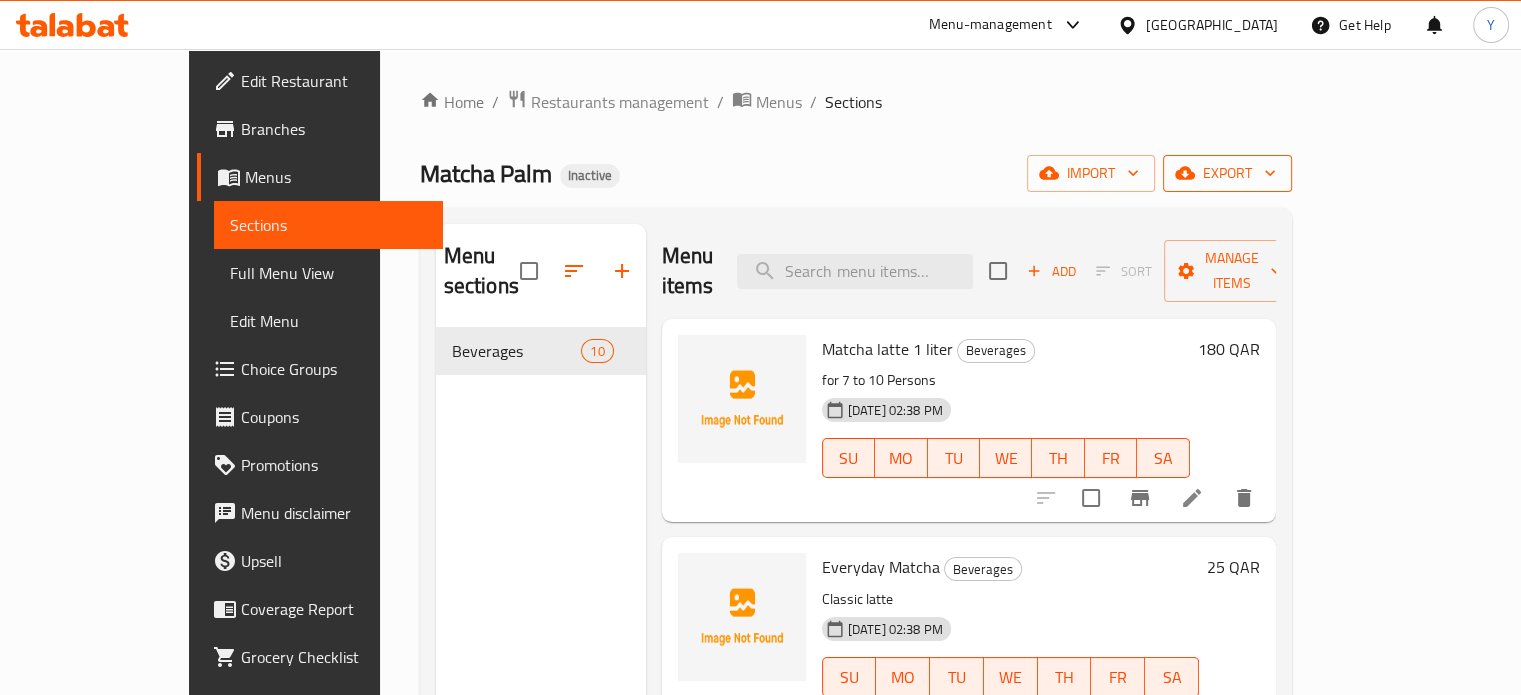 click 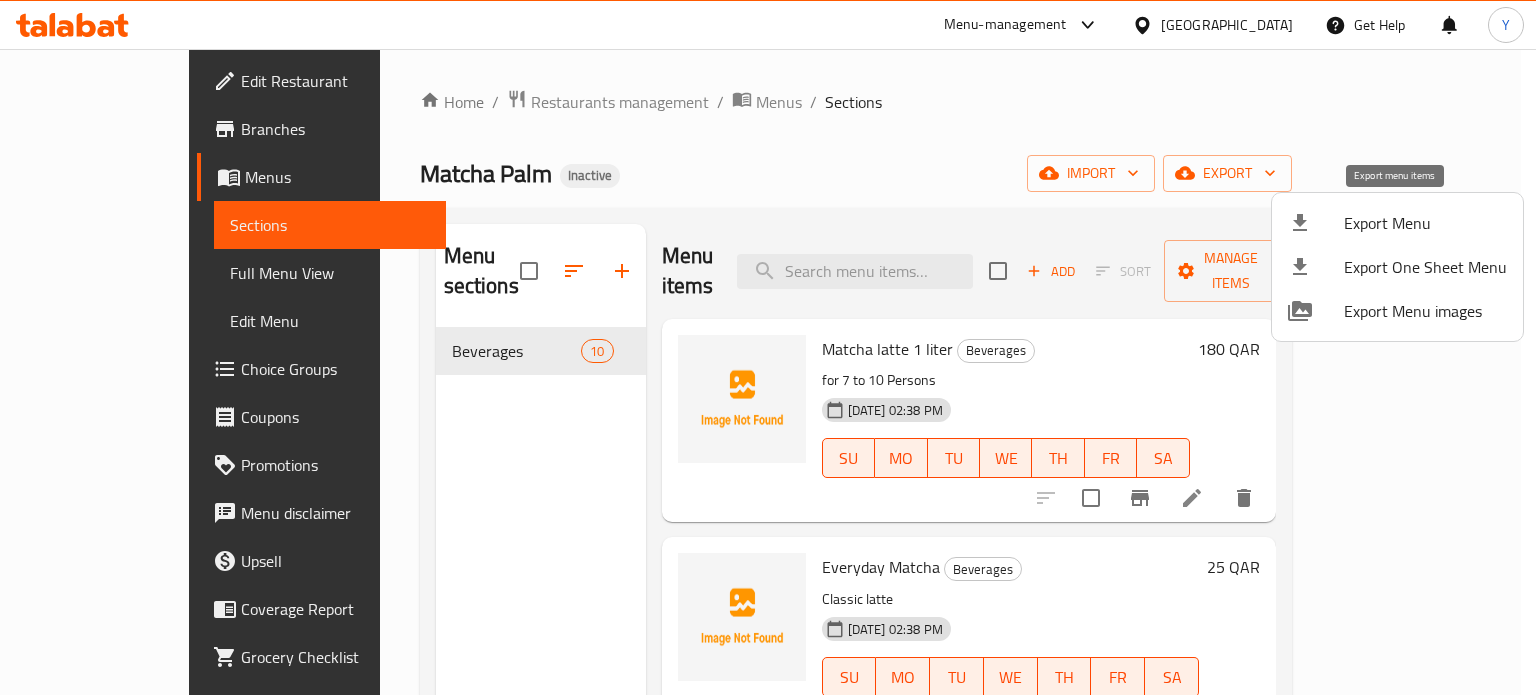 click on "Export Menu" at bounding box center (1425, 223) 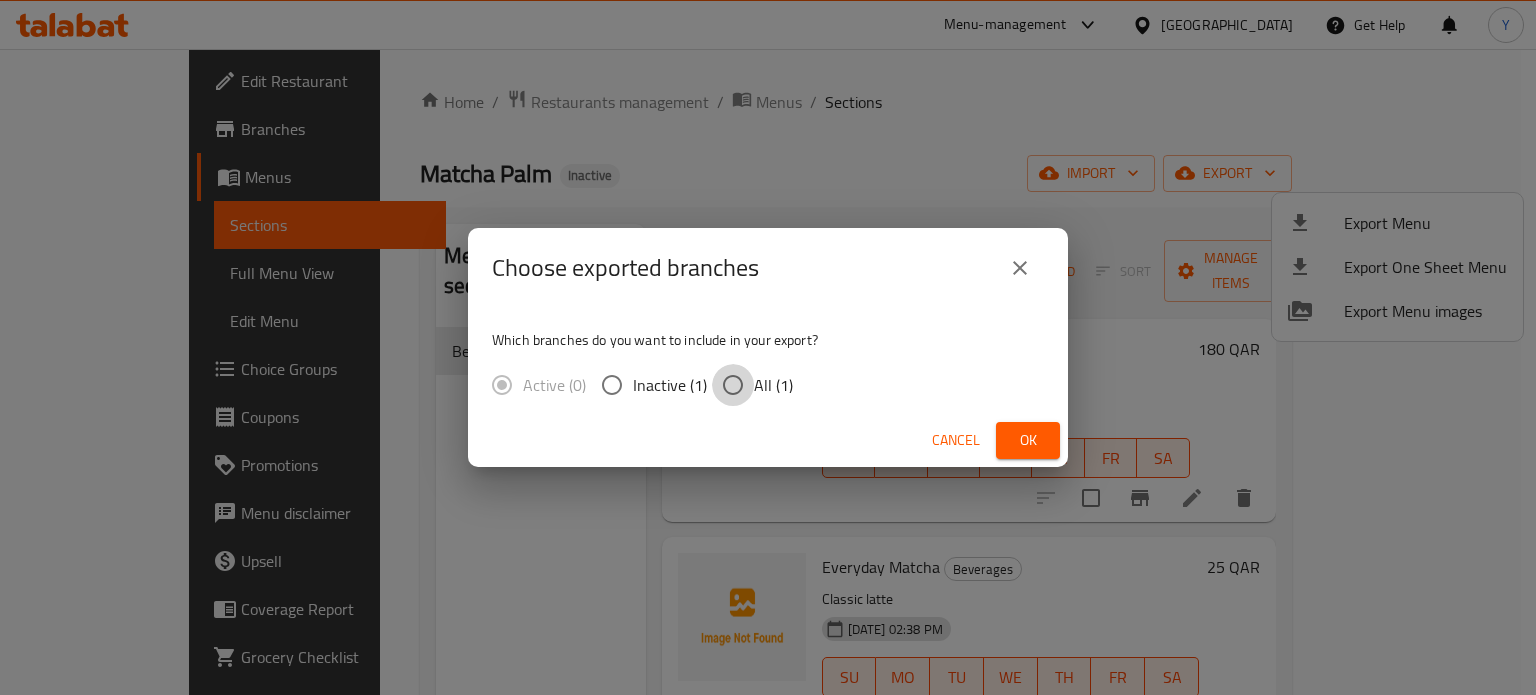 drag, startPoint x: 716, startPoint y: 396, endPoint x: 799, endPoint y: 406, distance: 83.60024 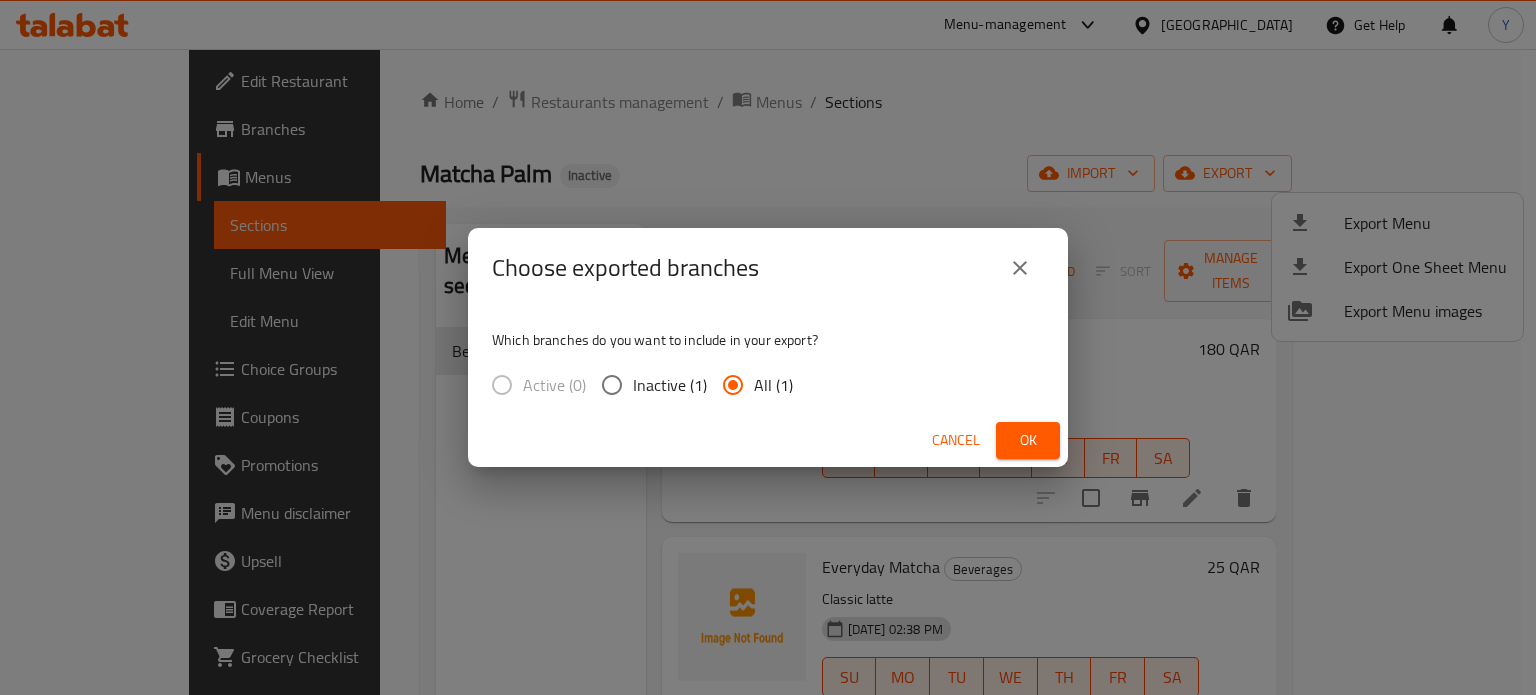 click on "Ok" at bounding box center (1028, 440) 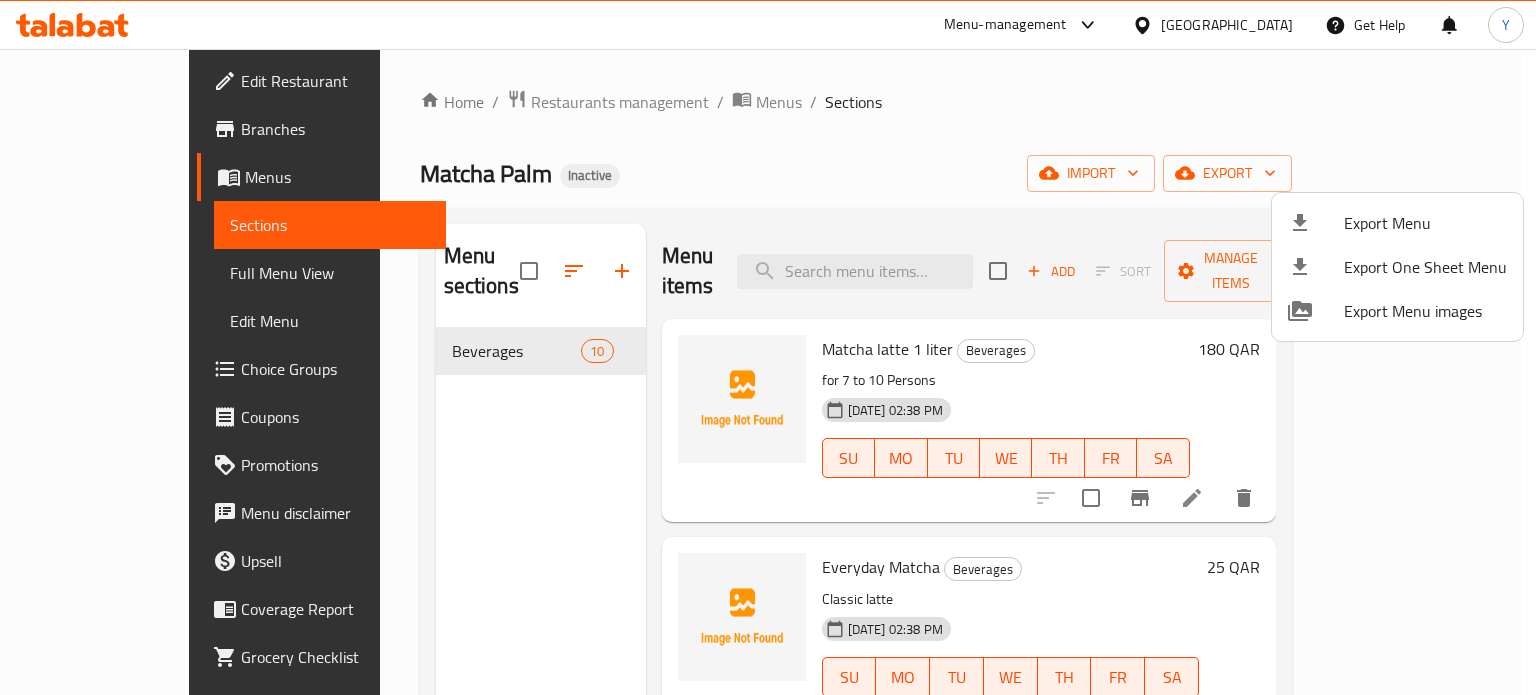 click at bounding box center (768, 347) 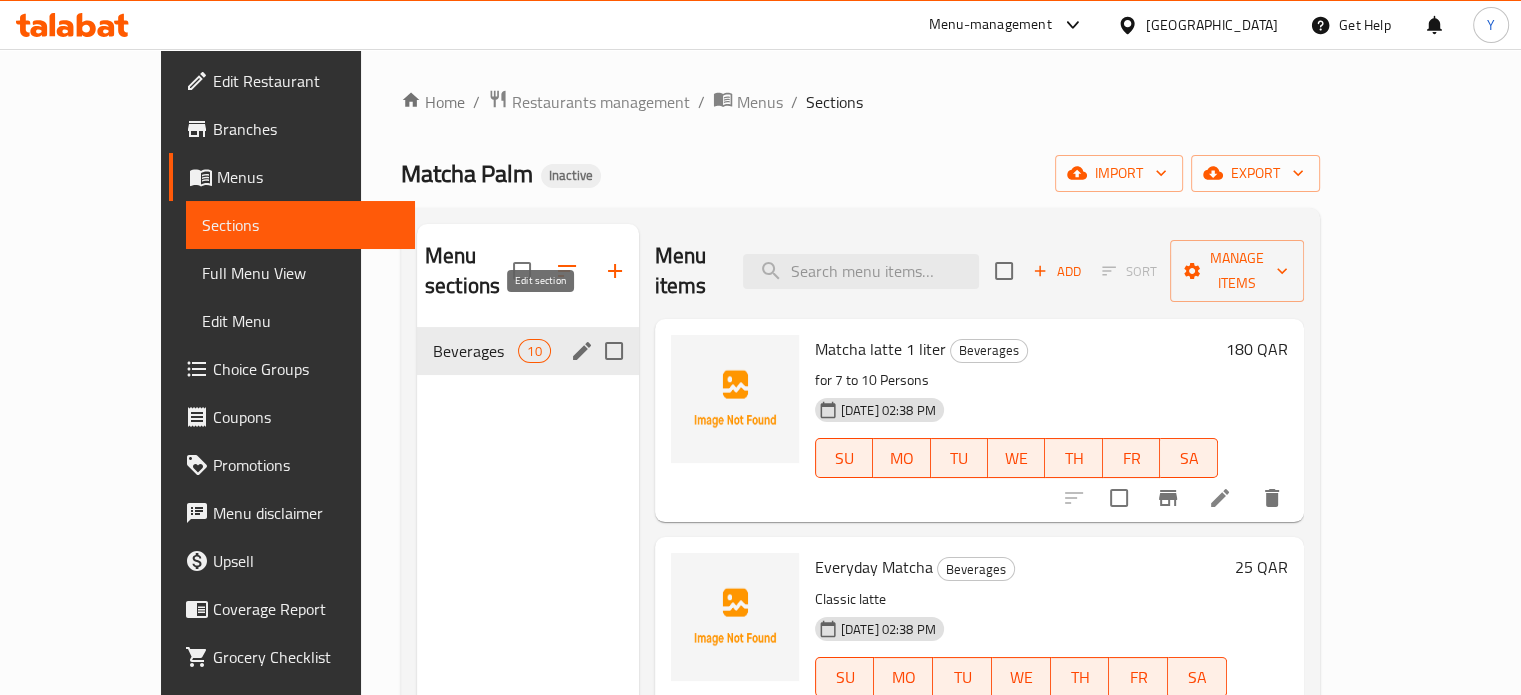click 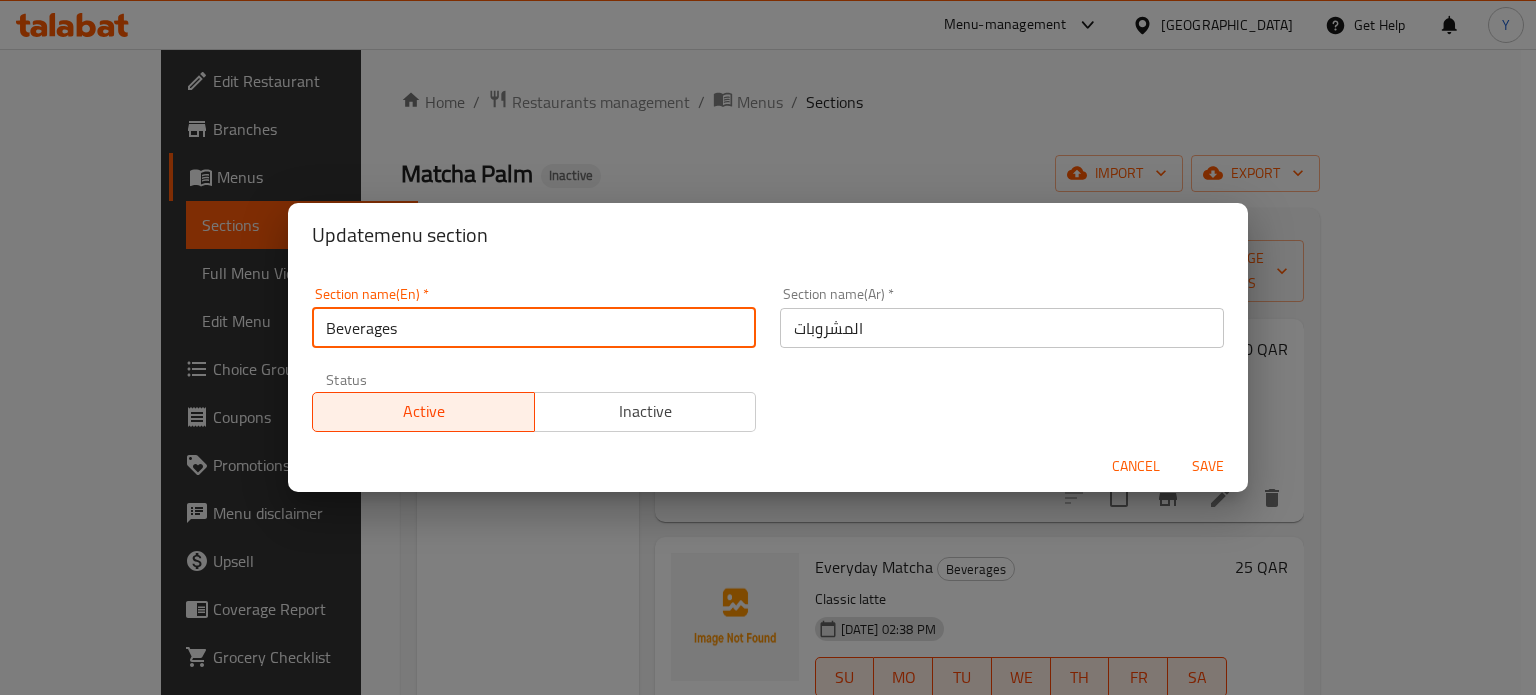 drag, startPoint x: 405, startPoint y: 315, endPoint x: 284, endPoint y: 325, distance: 121.41252 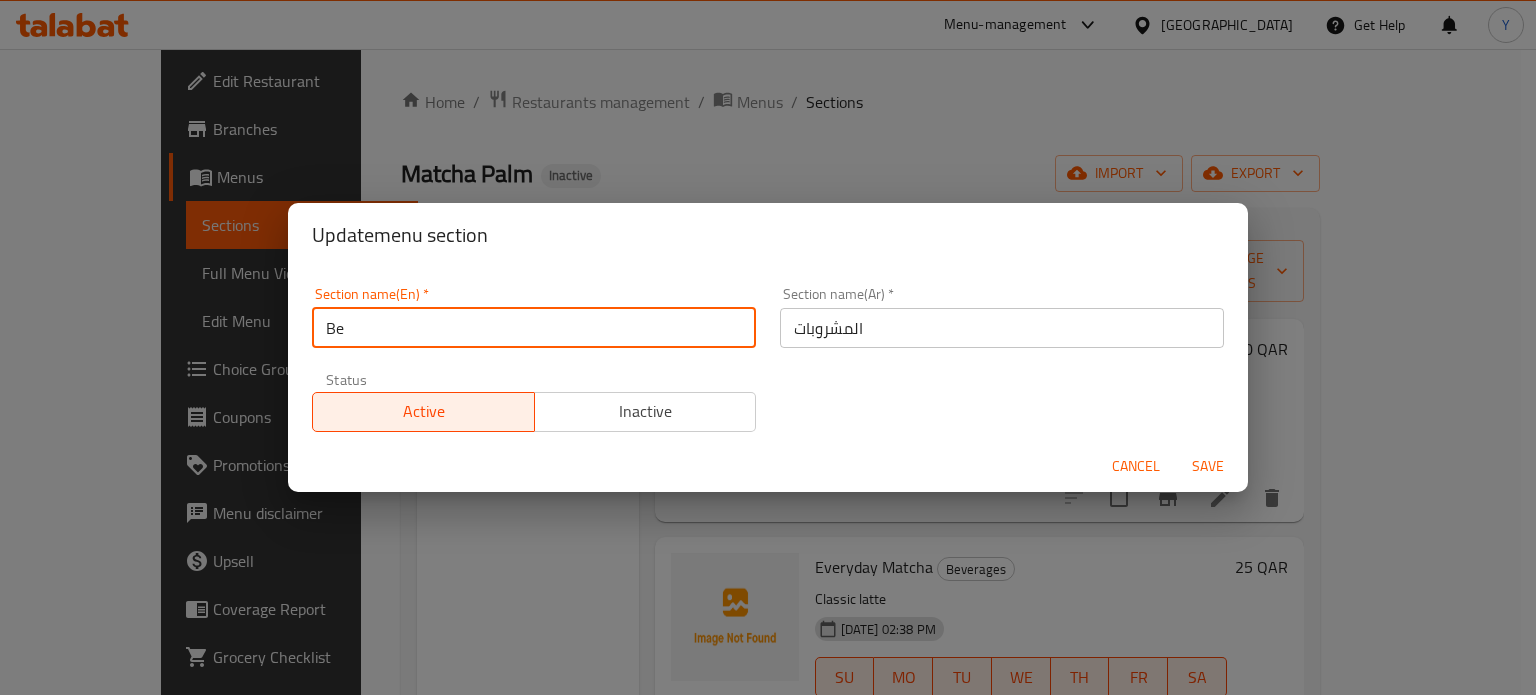 type on "B" 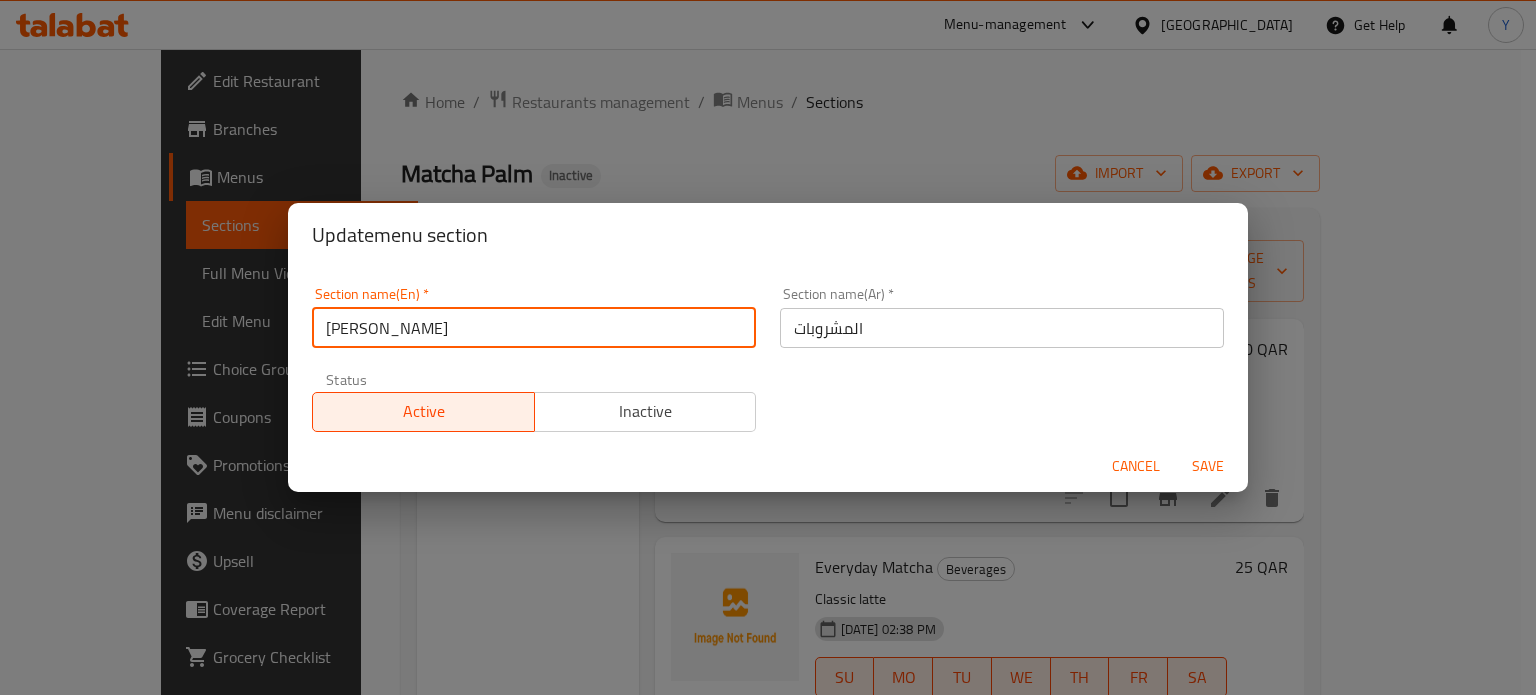 type on "[PERSON_NAME]" 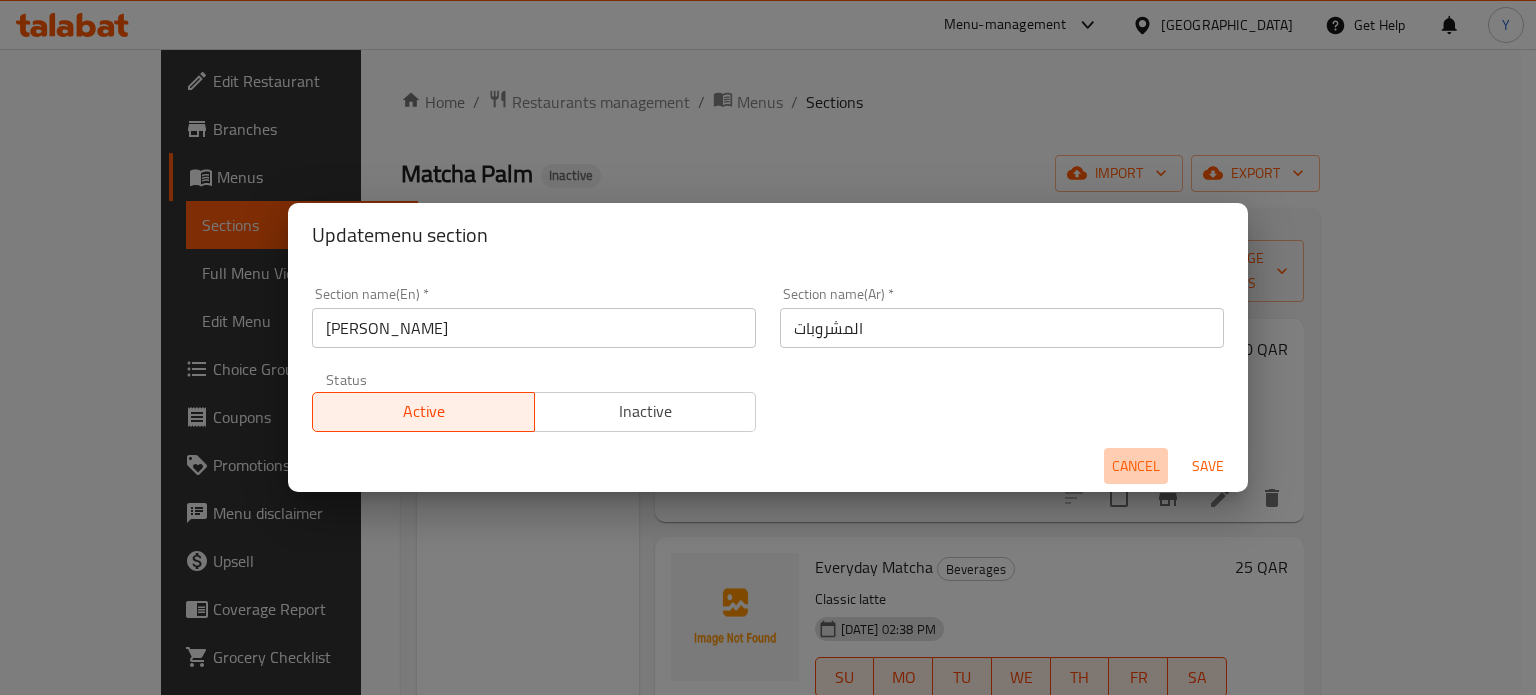 click on "Cancel" at bounding box center (1136, 466) 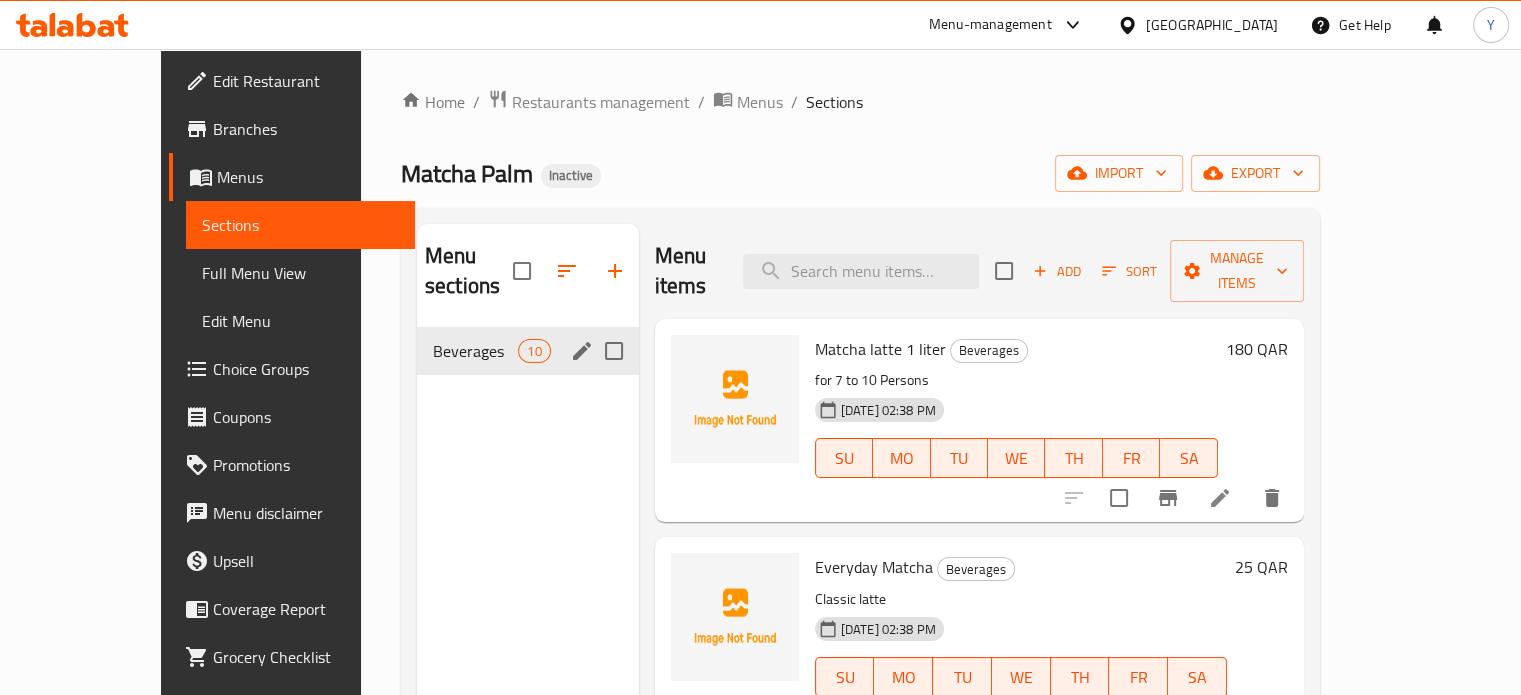 click on "Menu items Add Sort Manage items" at bounding box center [979, 271] 